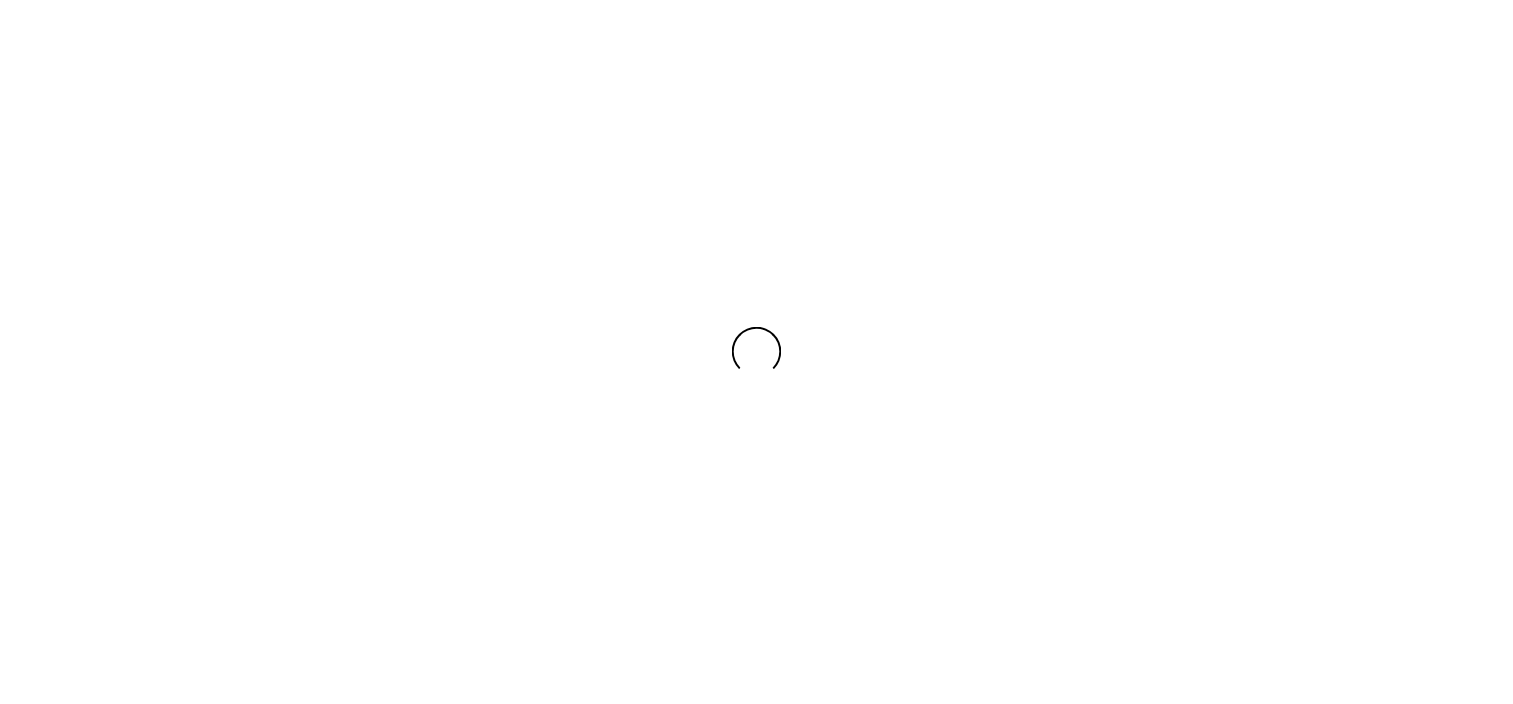 scroll, scrollTop: 0, scrollLeft: 0, axis: both 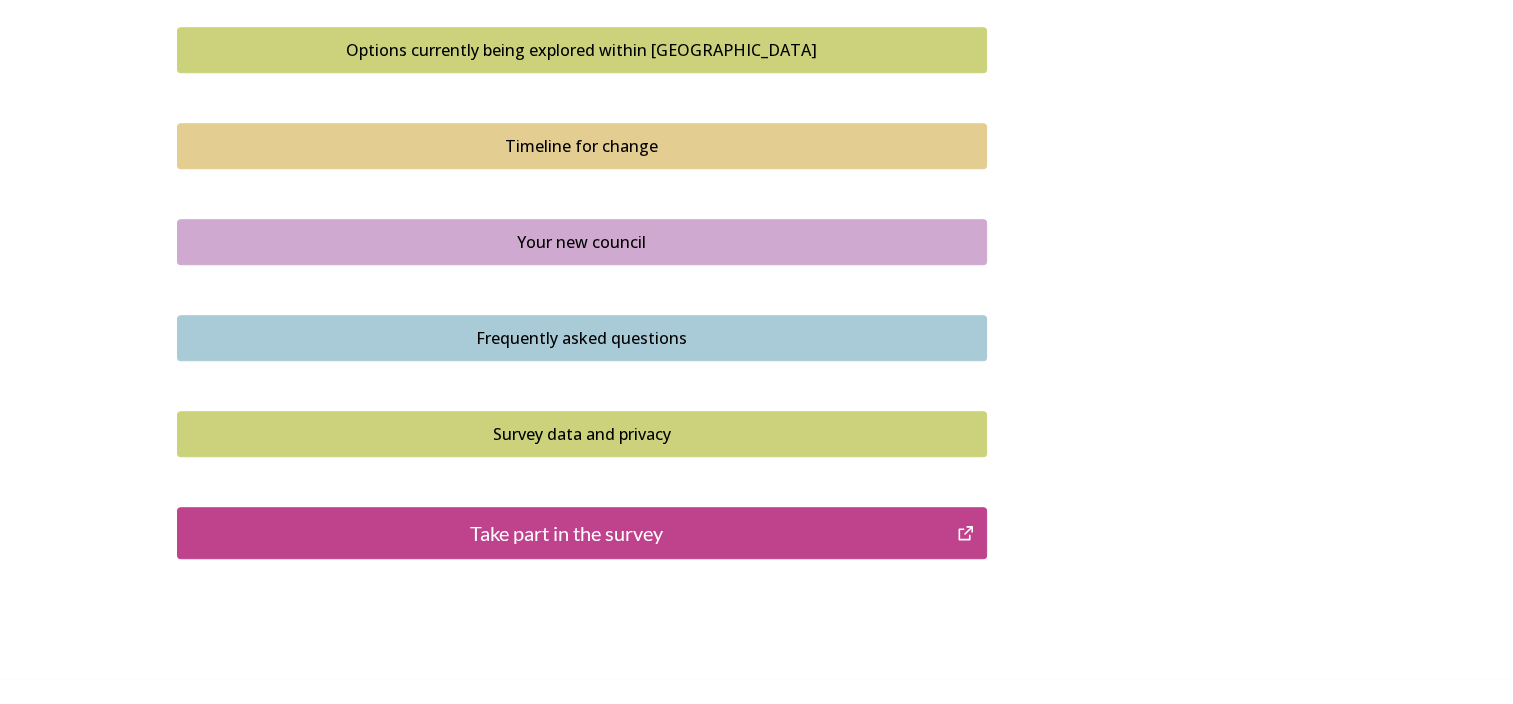 click on "Take part in the survey" at bounding box center [567, 533] 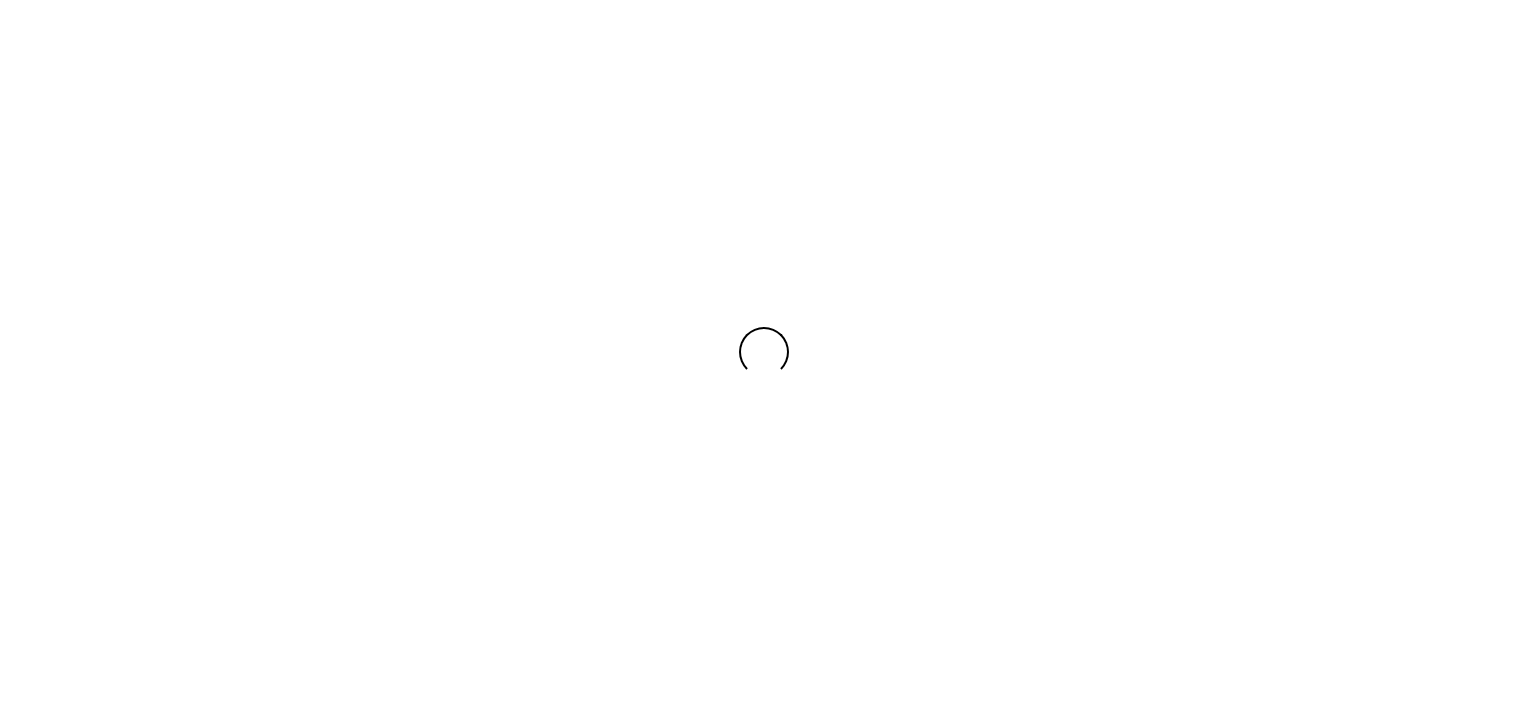 scroll, scrollTop: 0, scrollLeft: 0, axis: both 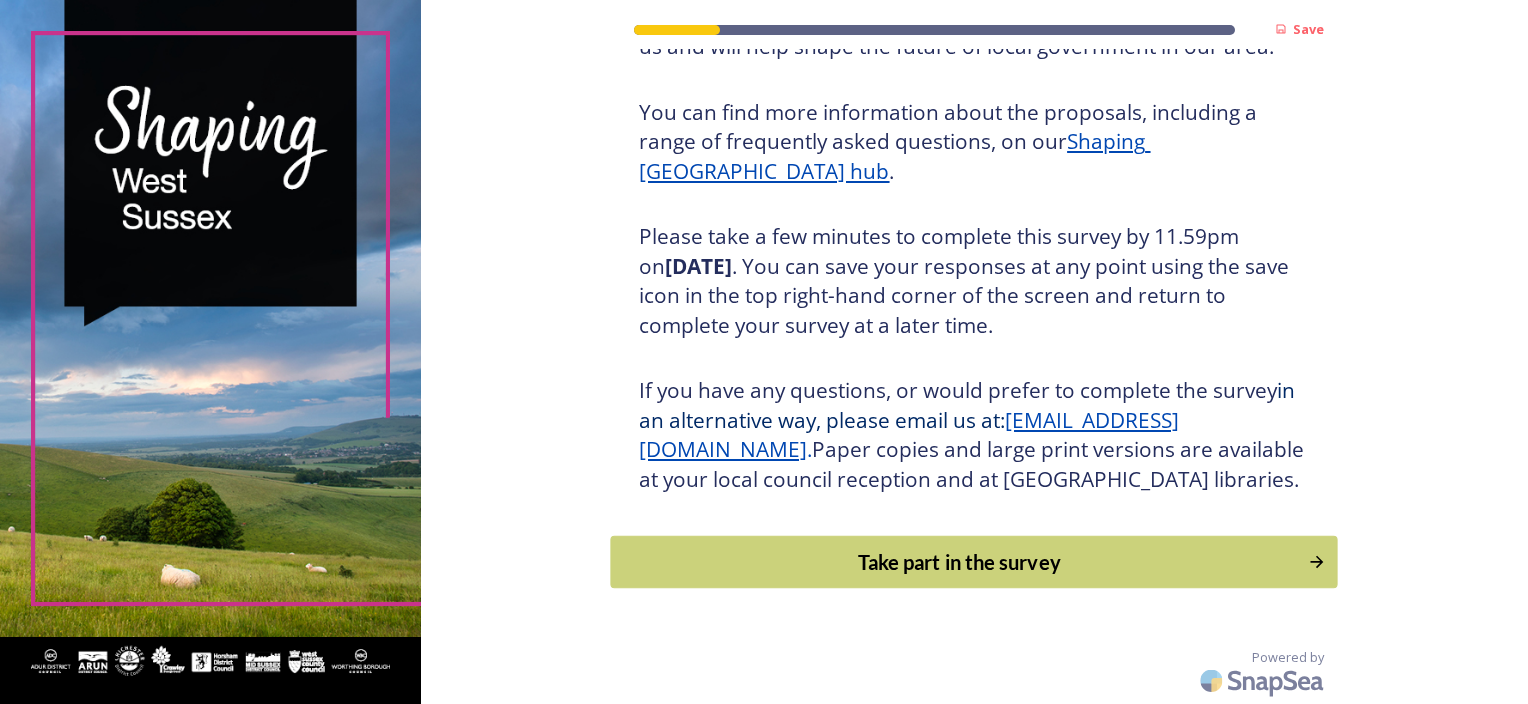 click on "Take part in the survey" at bounding box center [960, 562] 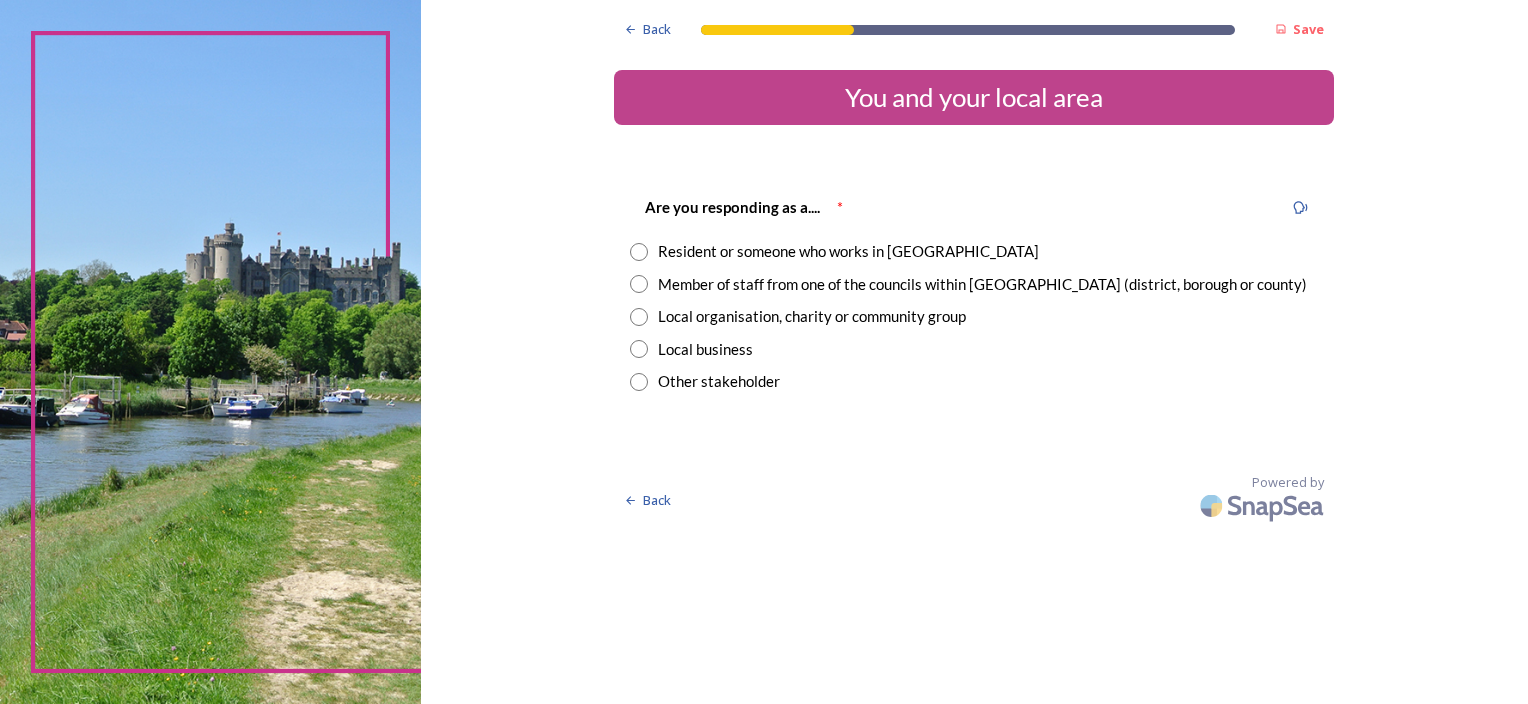 click at bounding box center [639, 284] 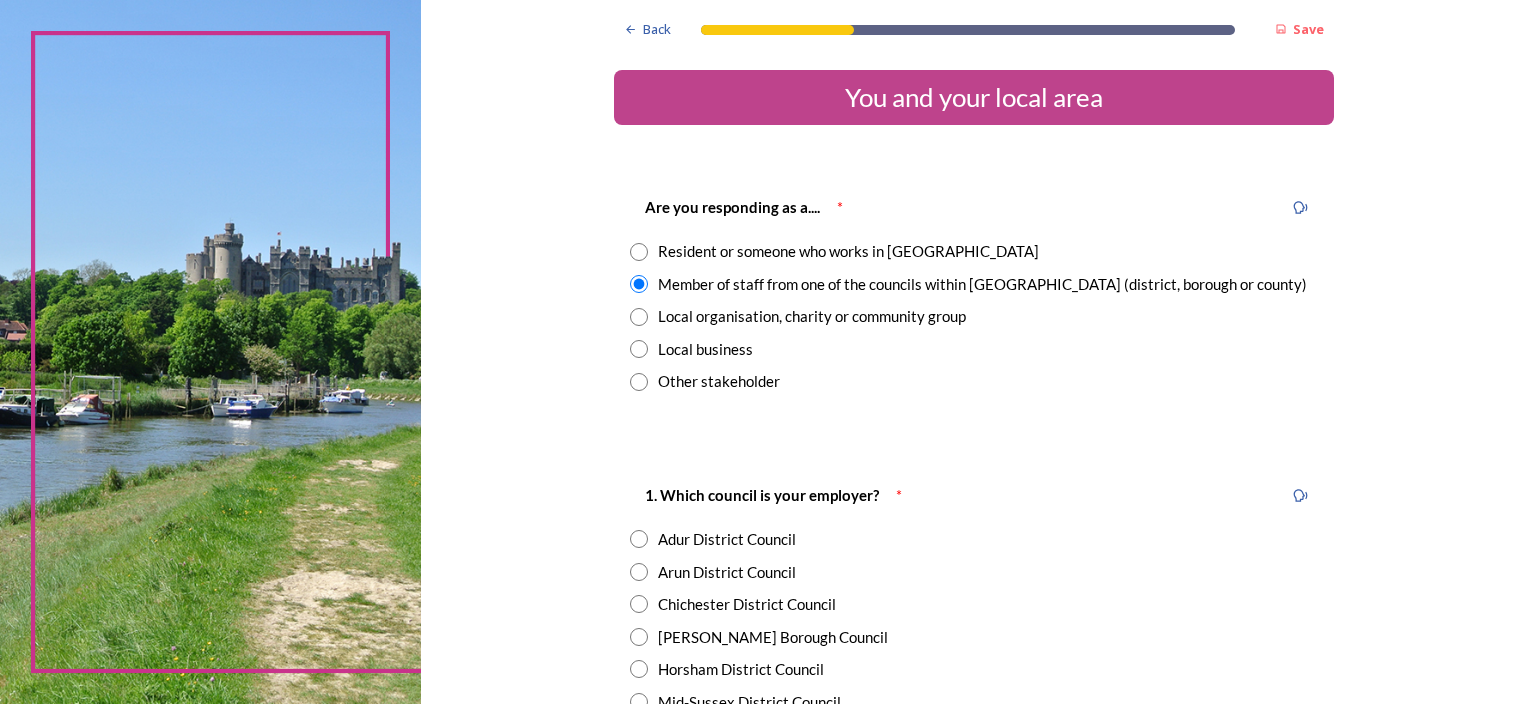 click at bounding box center (639, 252) 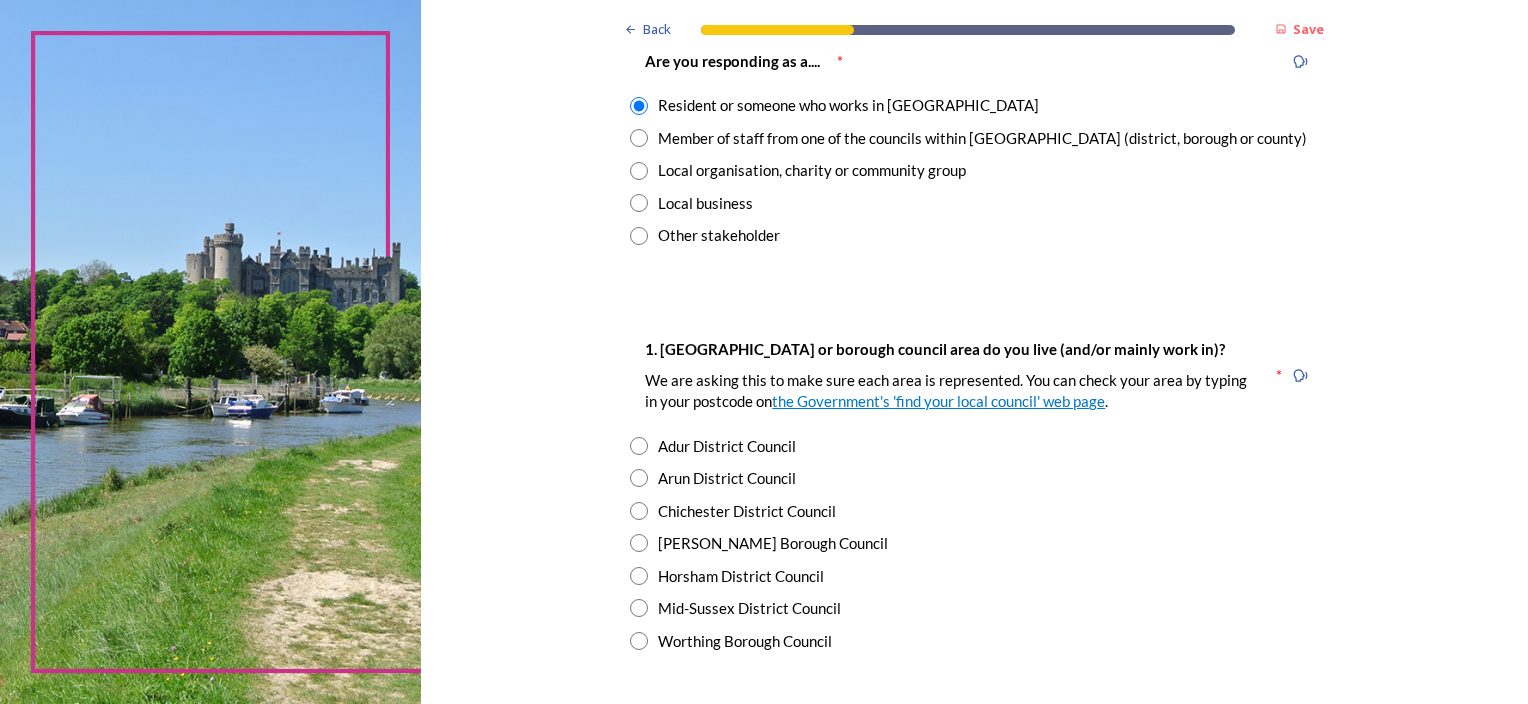 scroll, scrollTop: 320, scrollLeft: 0, axis: vertical 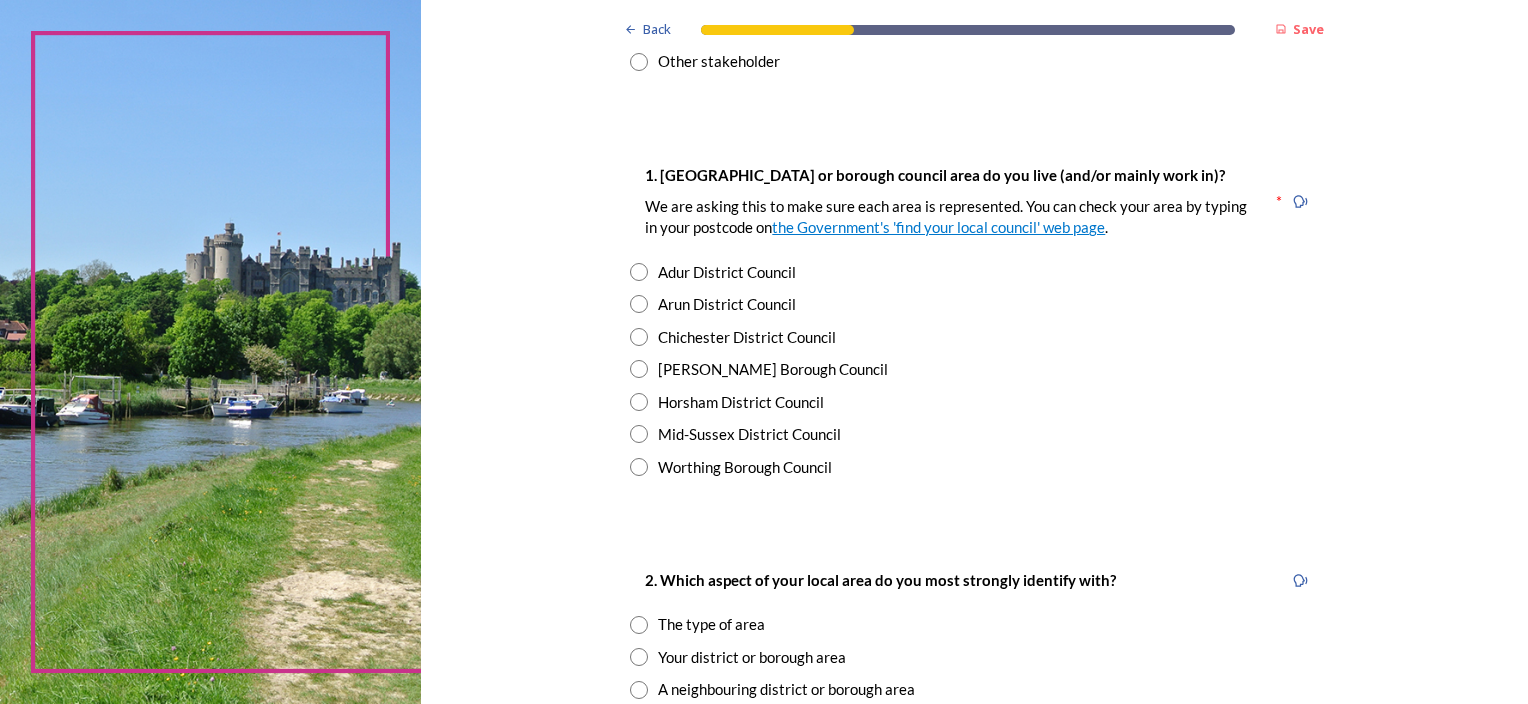 click at bounding box center [639, 304] 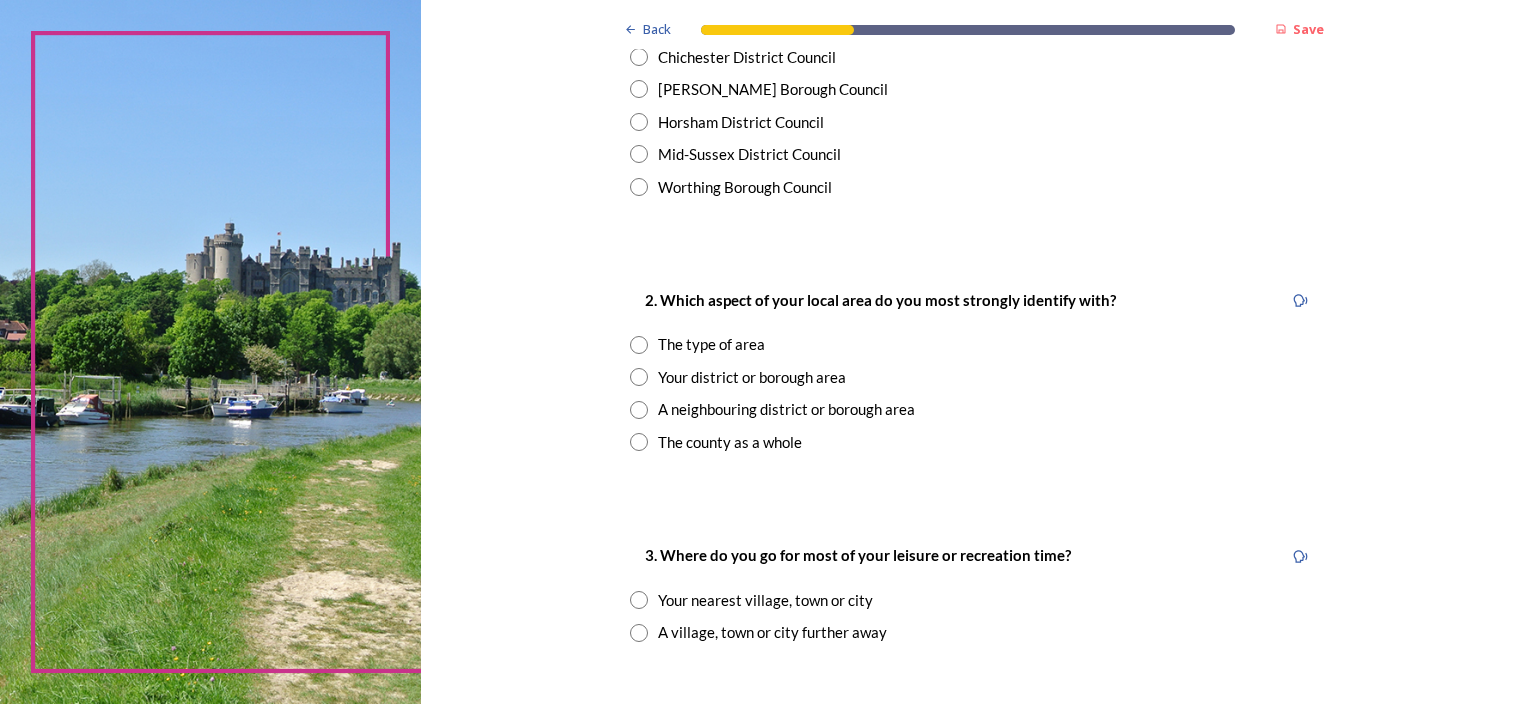scroll, scrollTop: 640, scrollLeft: 0, axis: vertical 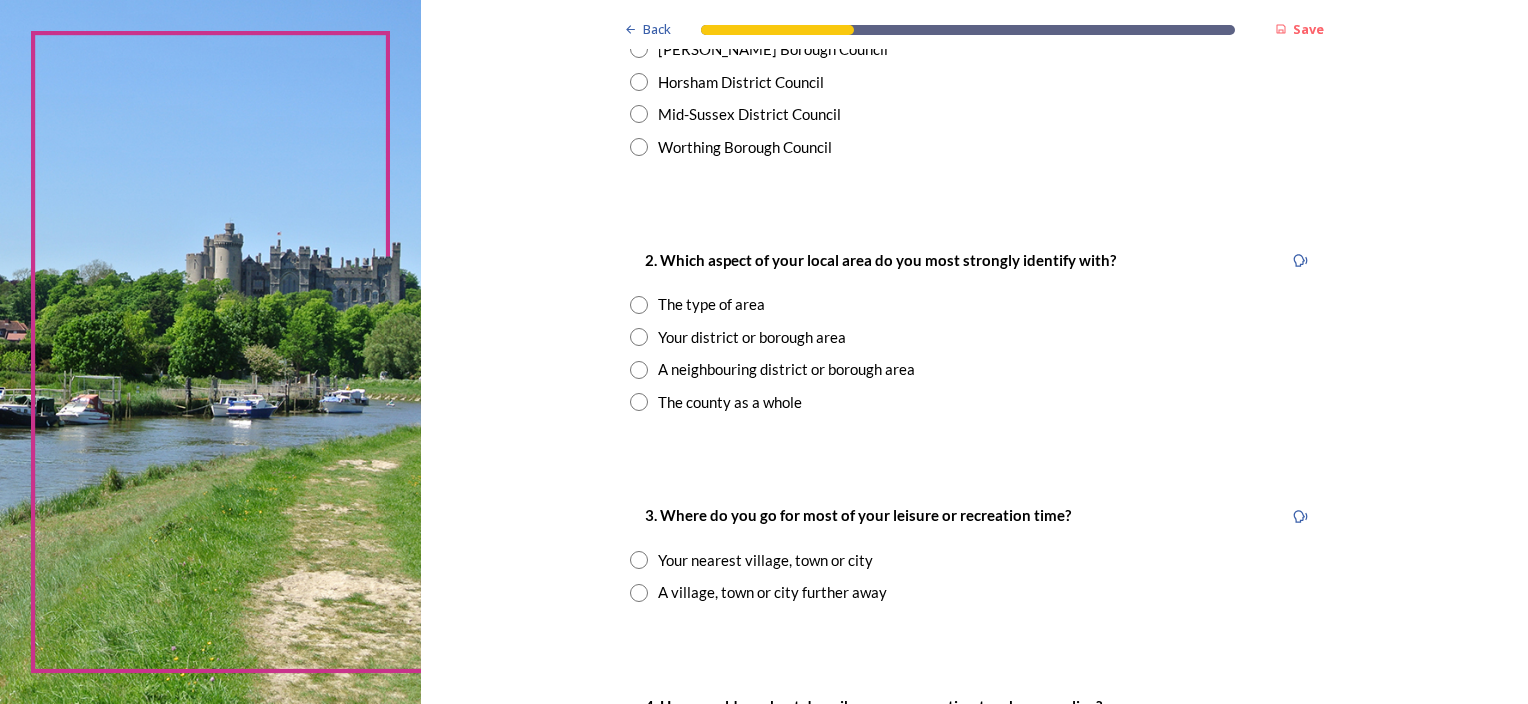 click at bounding box center (639, 370) 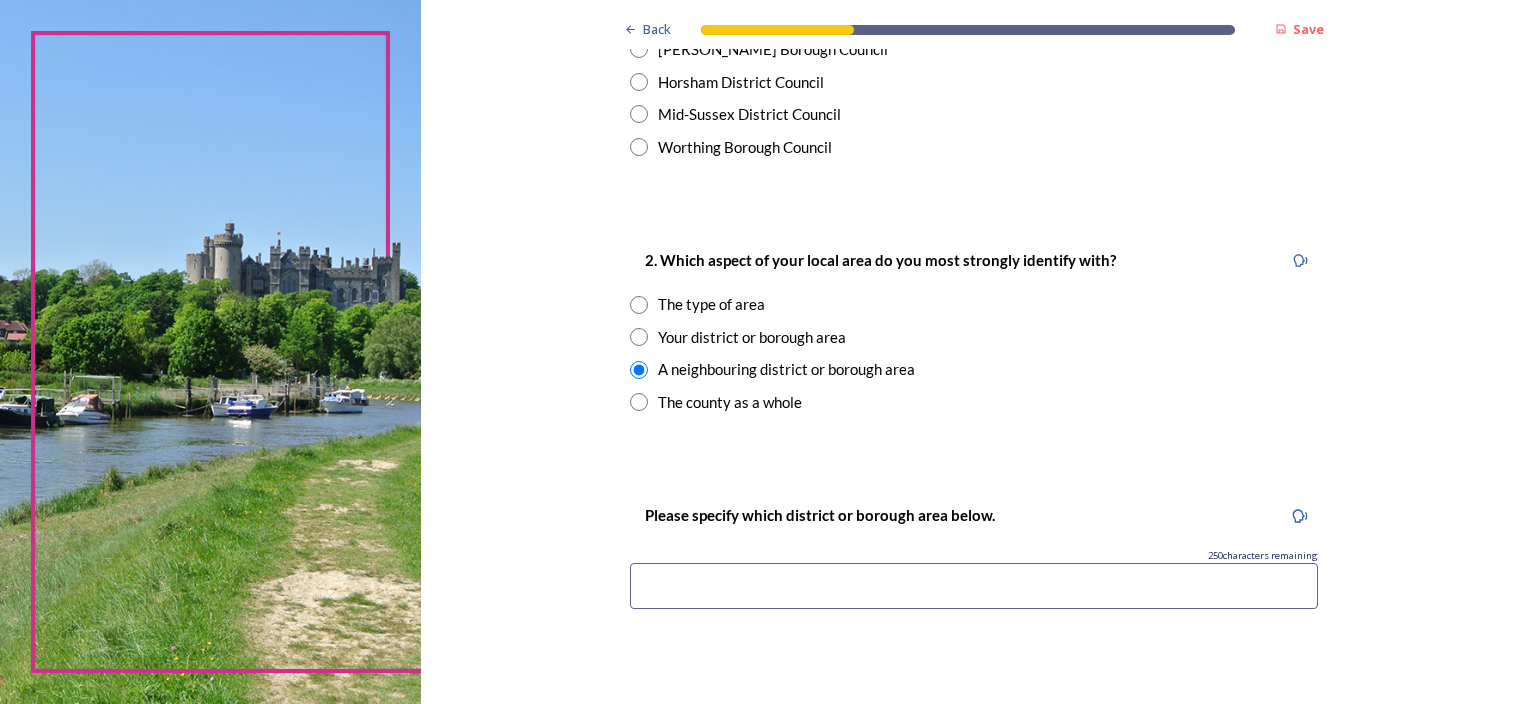 click at bounding box center (639, 402) 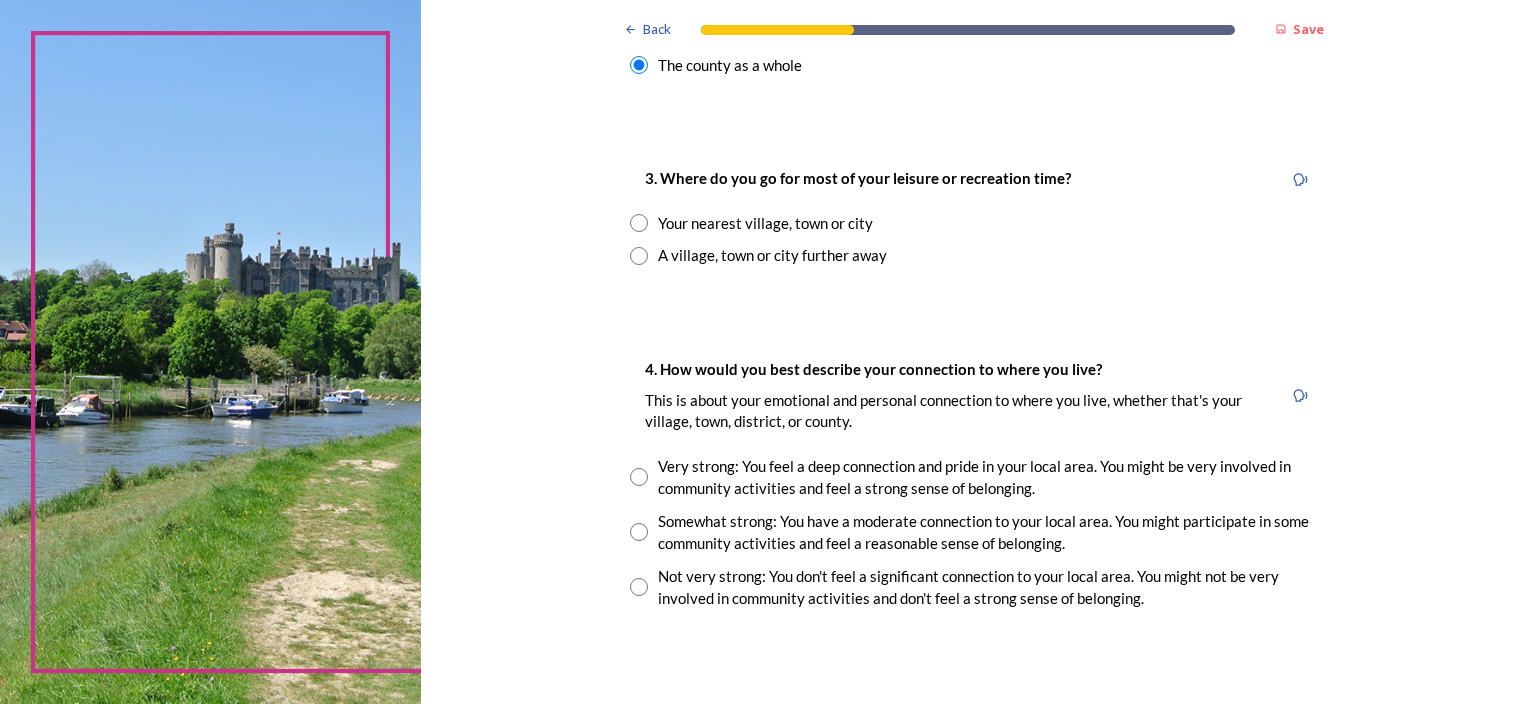 scroll, scrollTop: 1004, scrollLeft: 0, axis: vertical 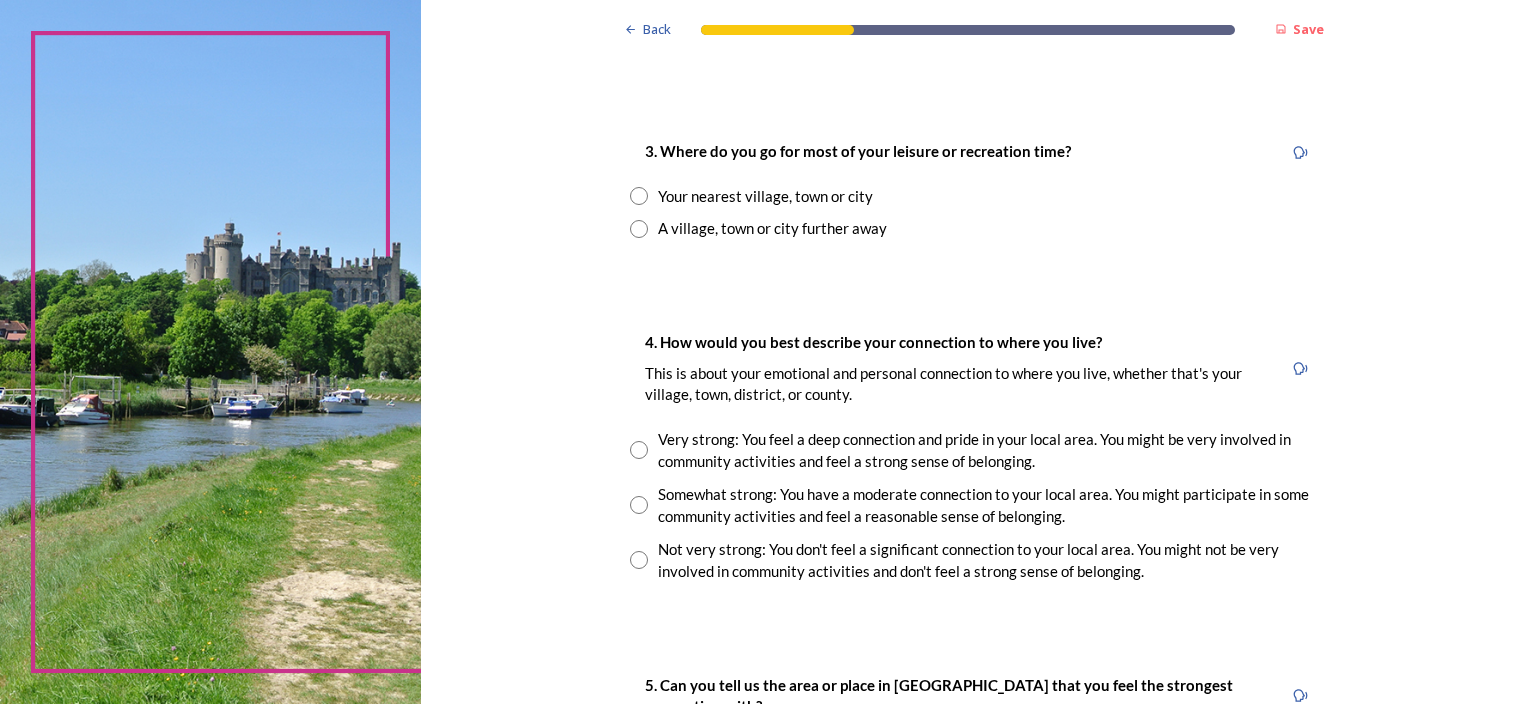 click at bounding box center (639, 229) 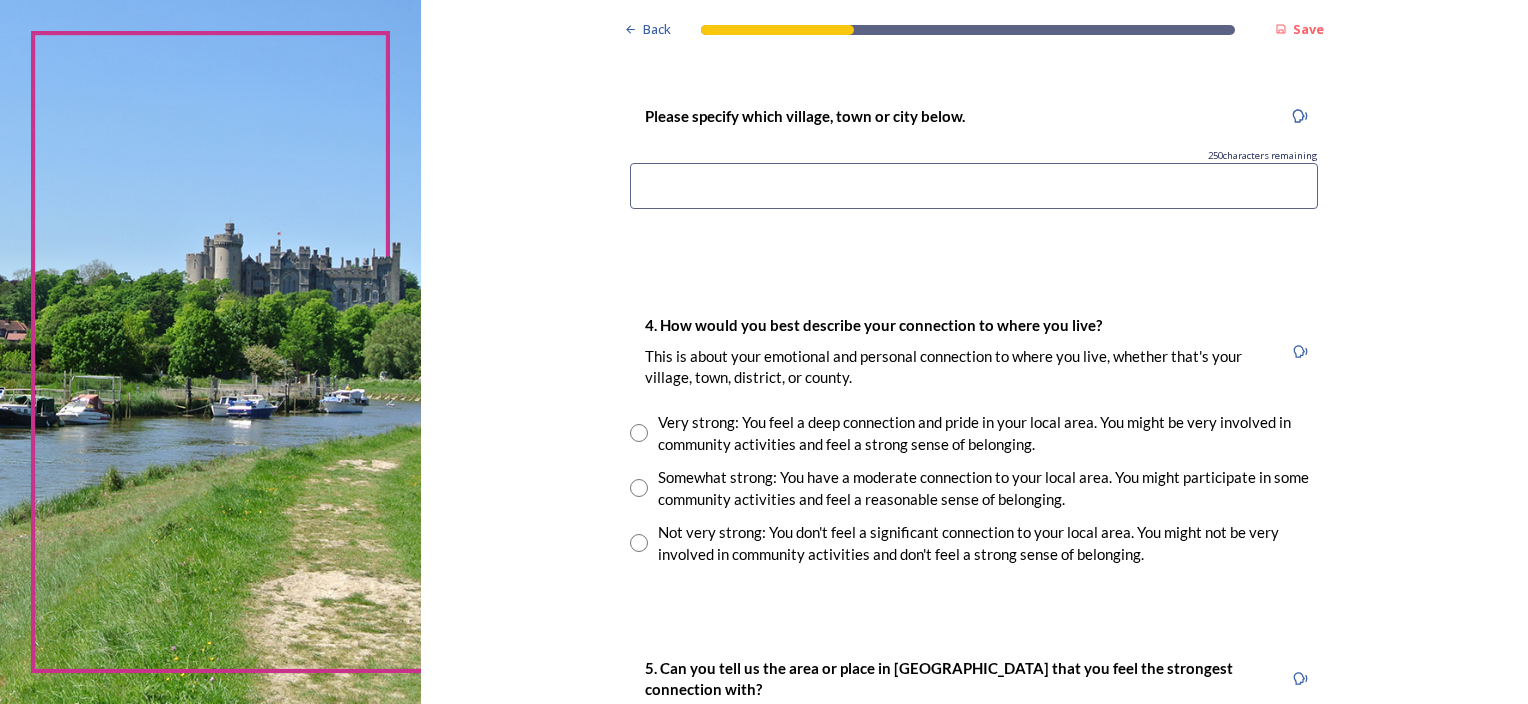 scroll, scrollTop: 1310, scrollLeft: 0, axis: vertical 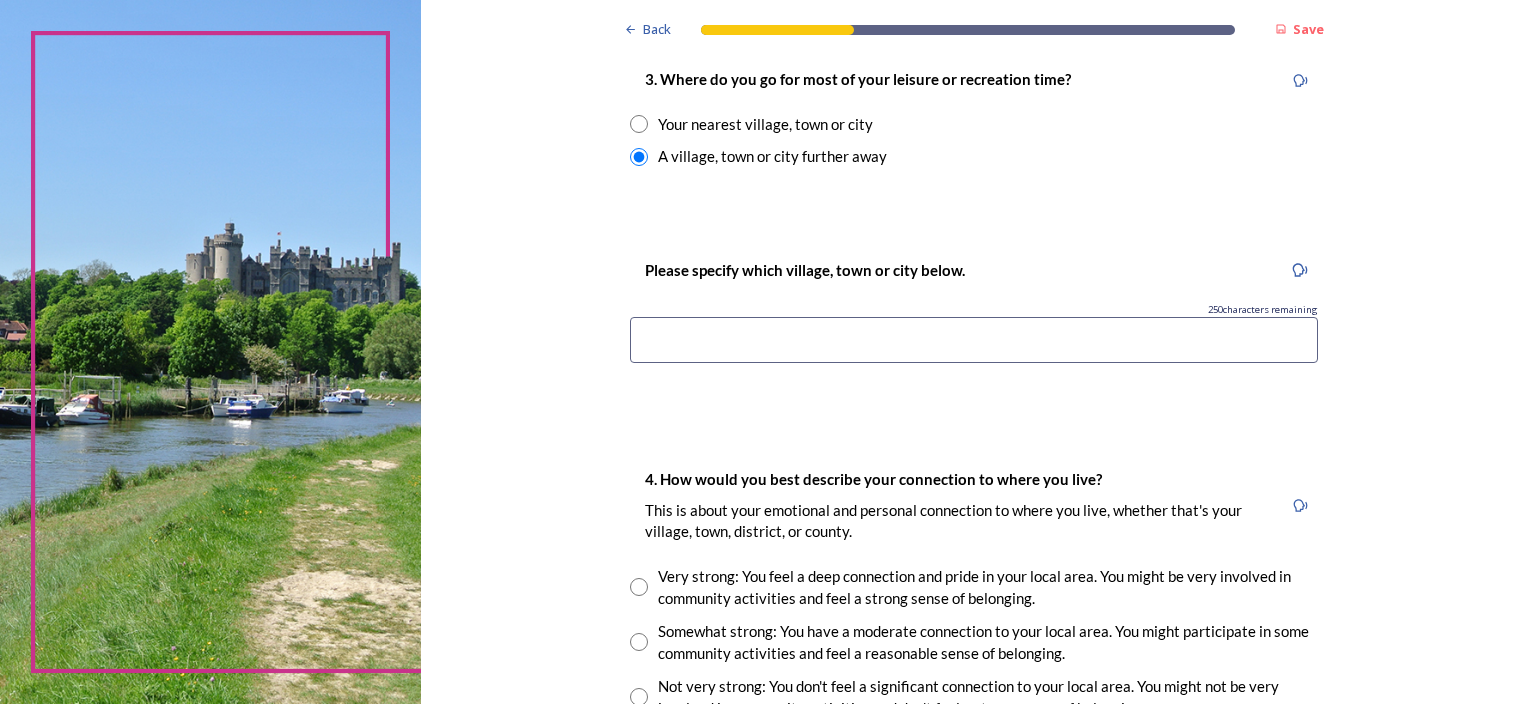 click at bounding box center (974, 340) 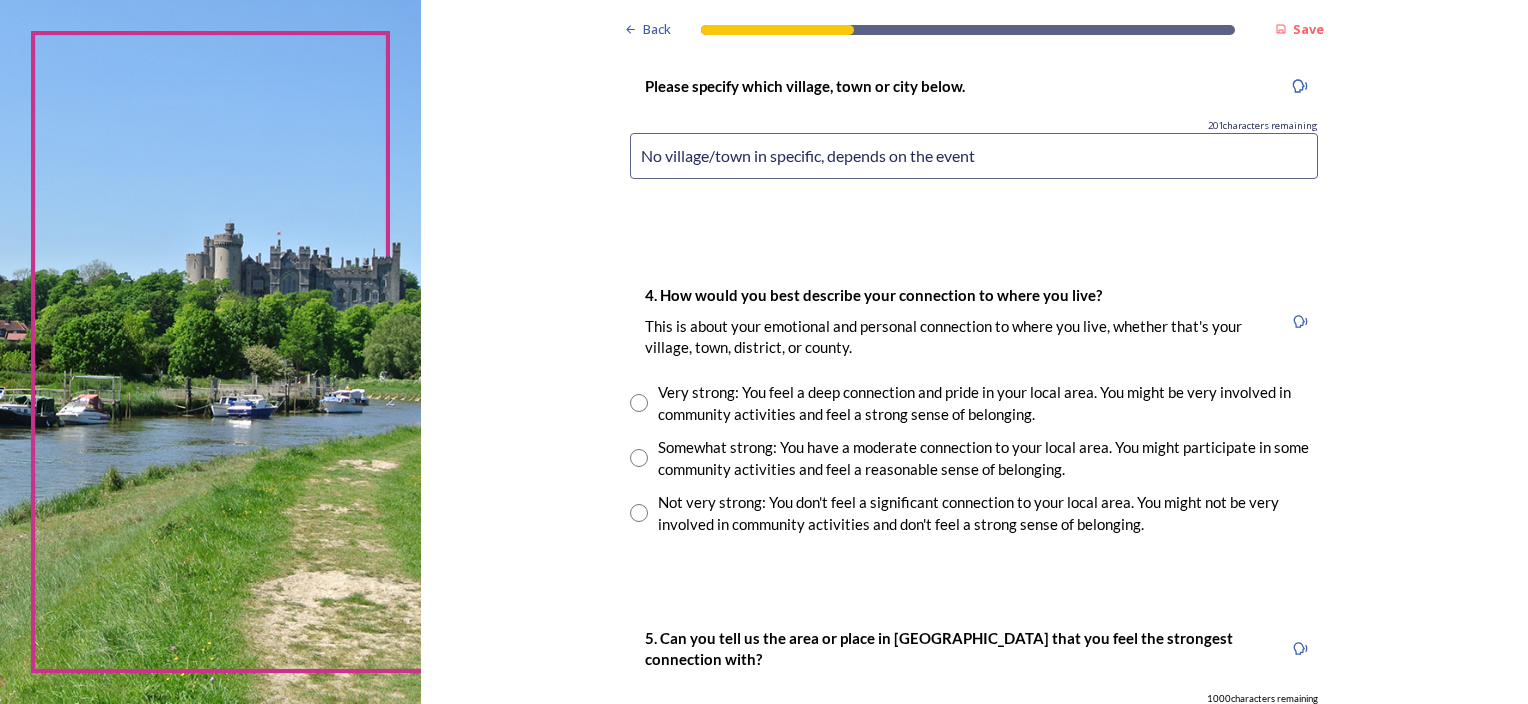 scroll, scrollTop: 1310, scrollLeft: 0, axis: vertical 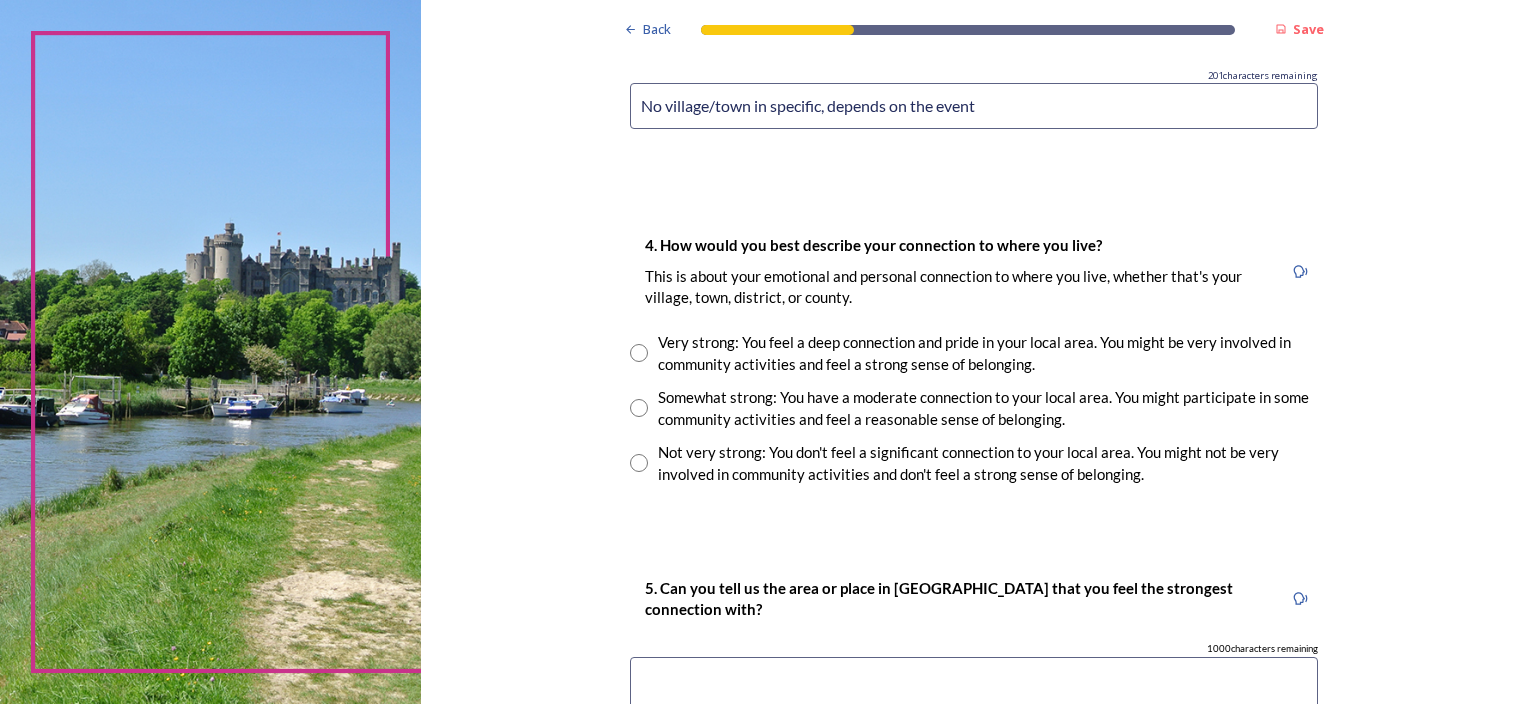 type on "No village/town in specific, depends on the event" 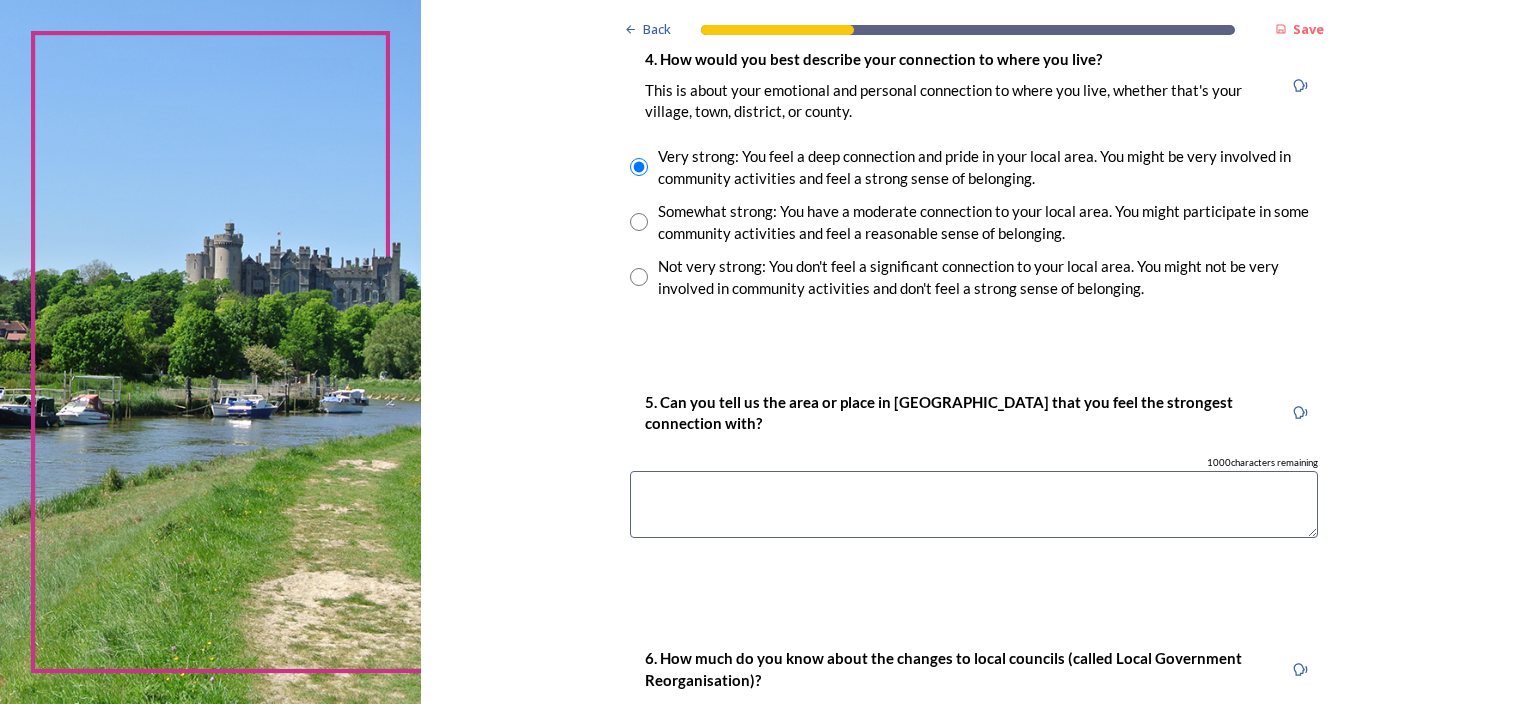scroll, scrollTop: 1684, scrollLeft: 0, axis: vertical 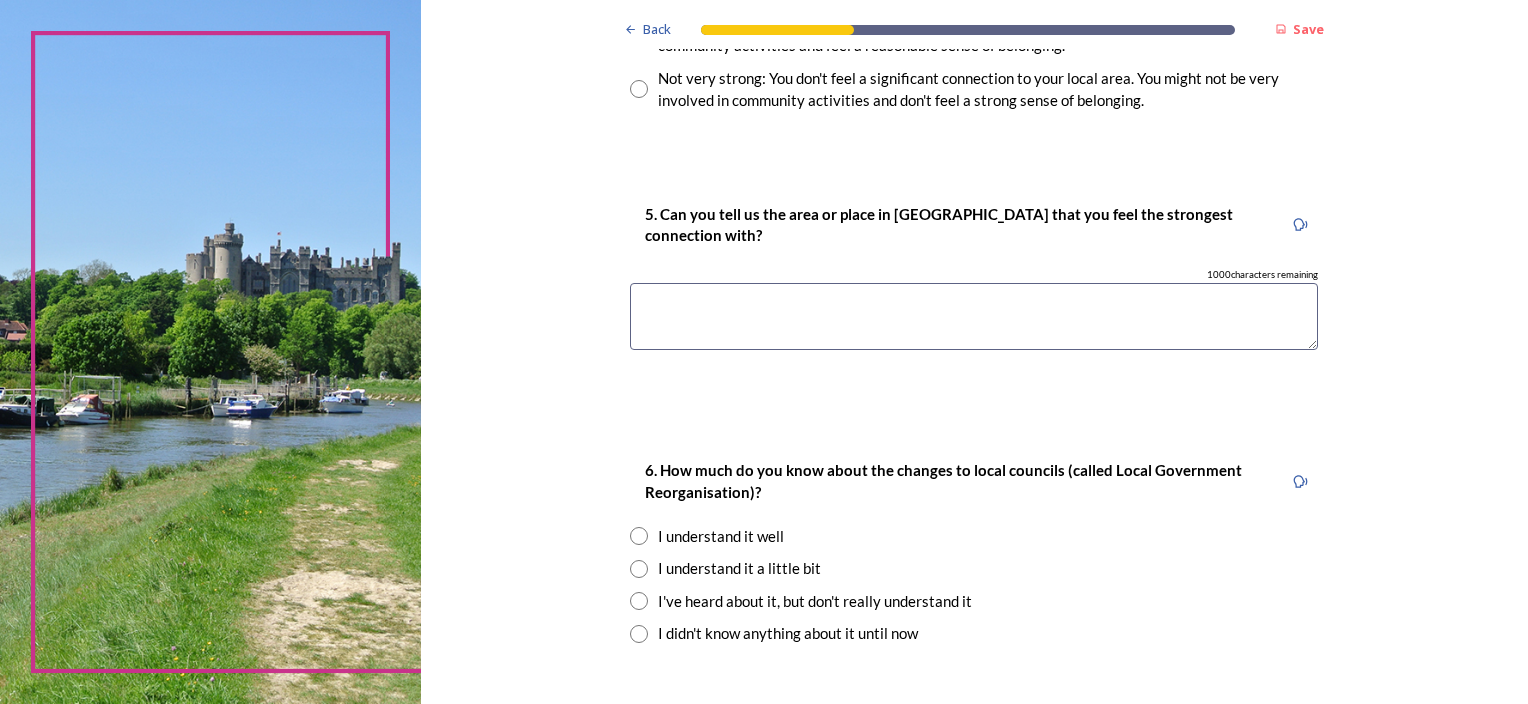 click at bounding box center (974, 316) 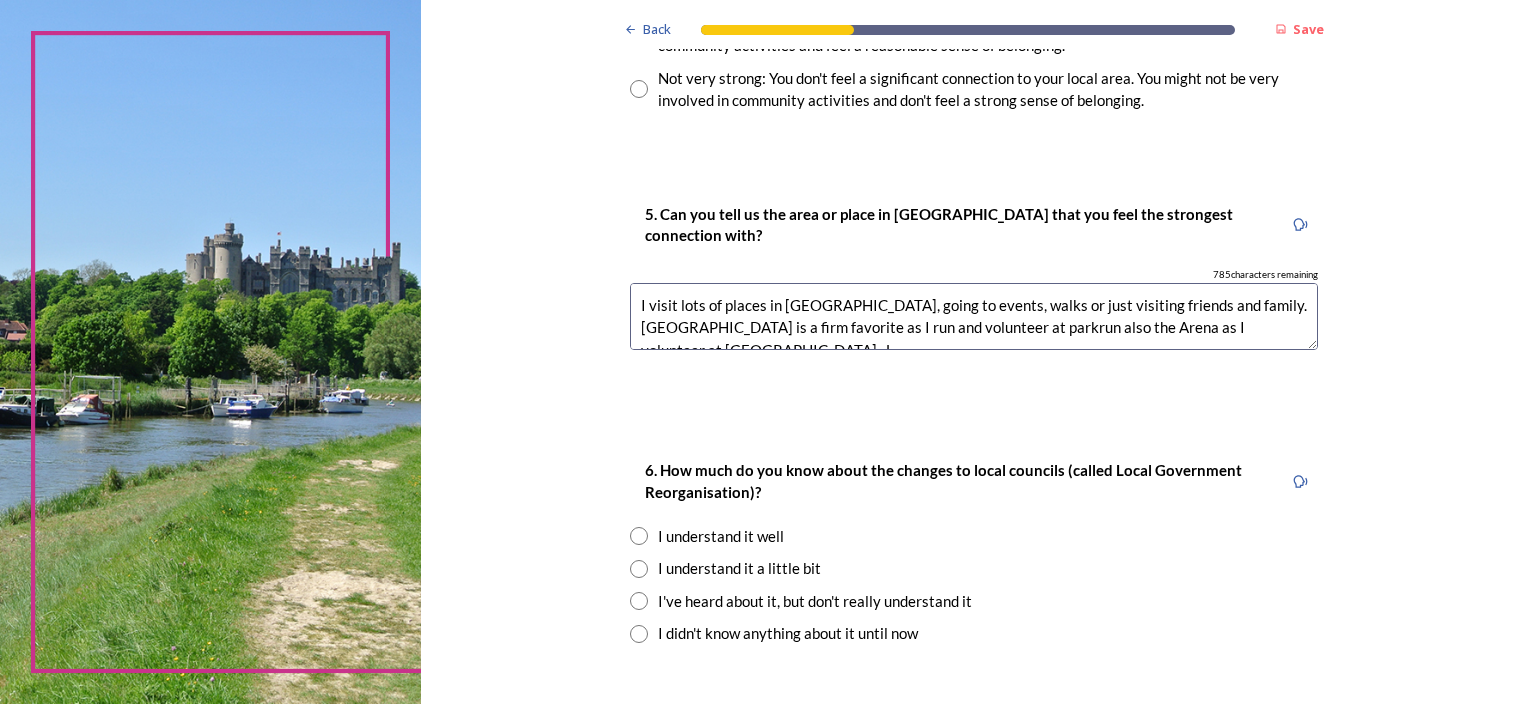 scroll, scrollTop: 10, scrollLeft: 0, axis: vertical 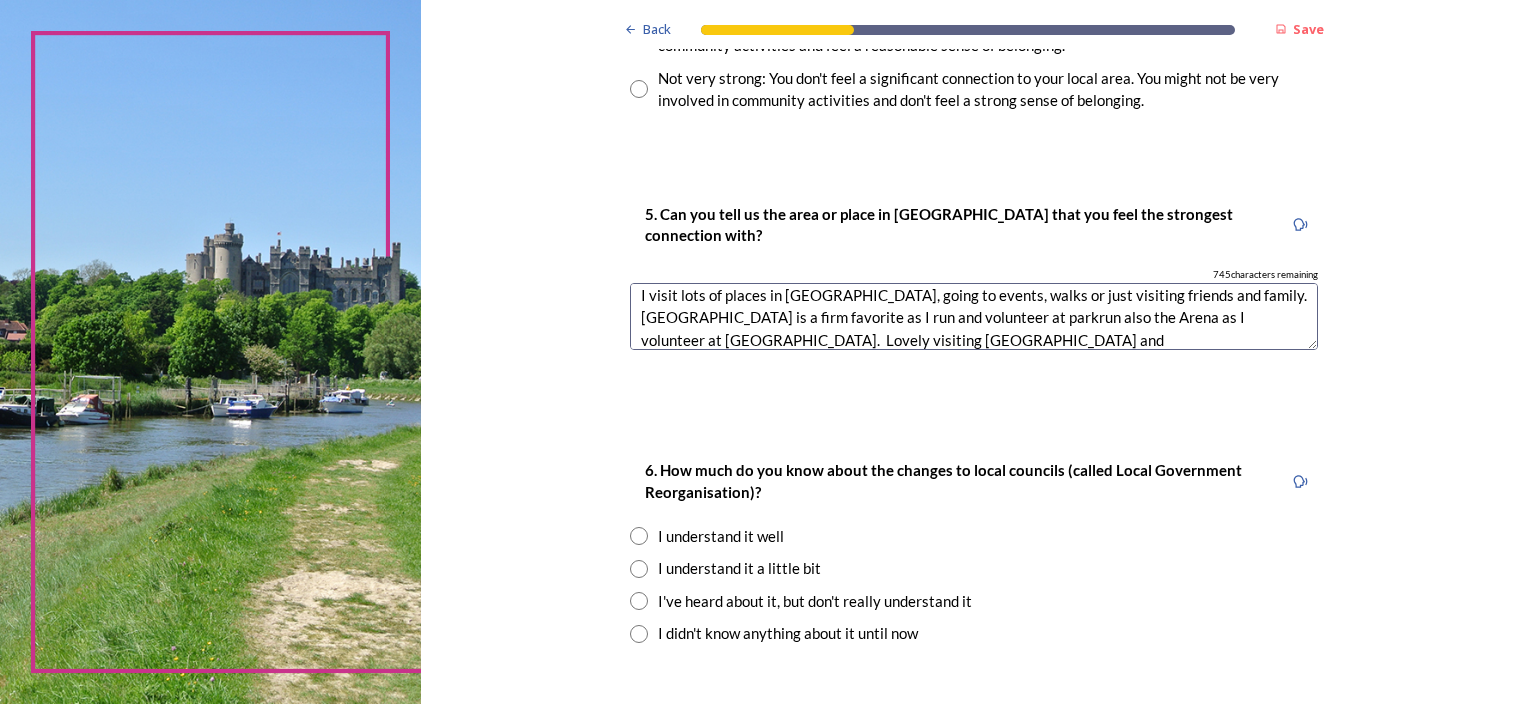 type on "I visit lots of places in [GEOGRAPHIC_DATA], going to events, walks or just visiting friends and family.  [GEOGRAPHIC_DATA] is a firm favorite as I run and volunteer at parkrun also the Arena as I volunteer at [GEOGRAPHIC_DATA].  Lovely visiting [GEOGRAPHIC_DATA] and [GEOGRAPHIC_DATA] too." 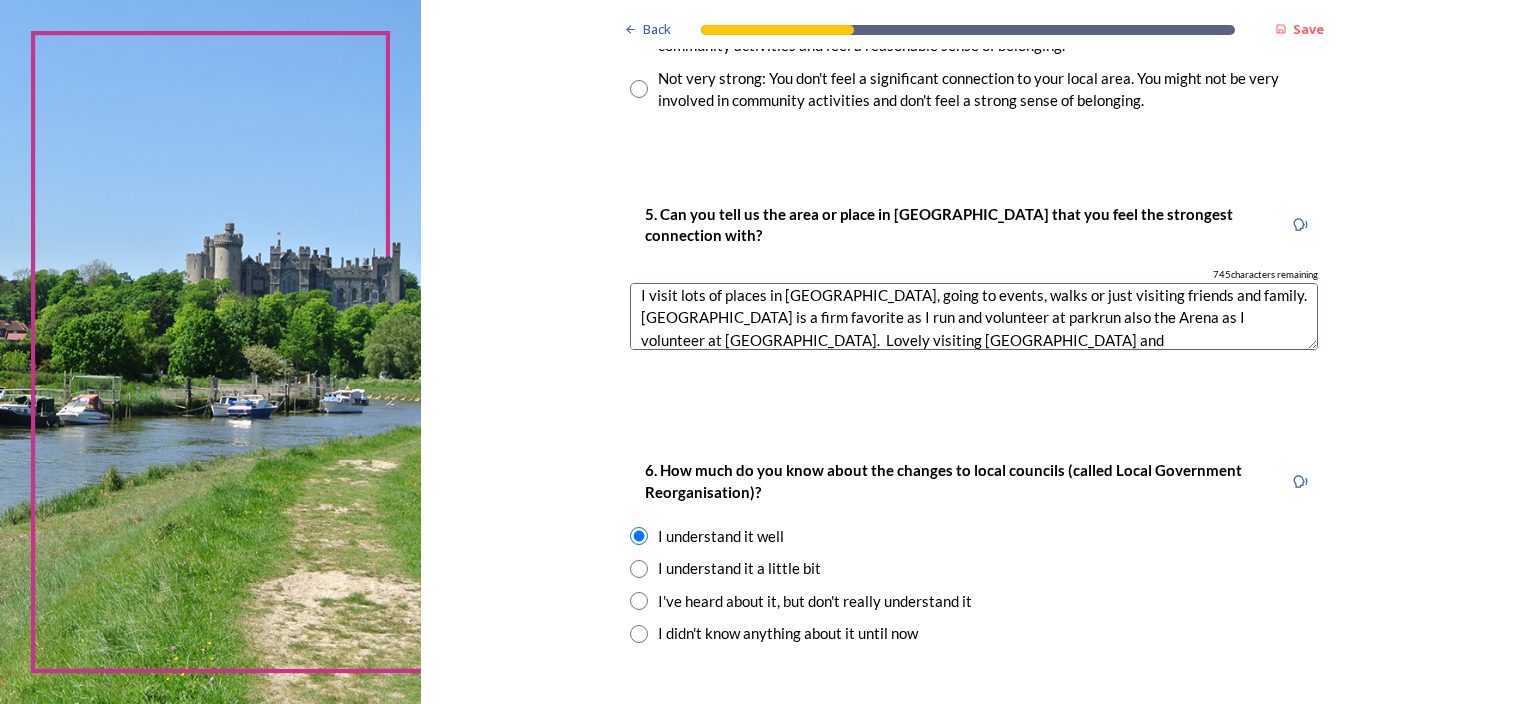 scroll, scrollTop: 1859, scrollLeft: 0, axis: vertical 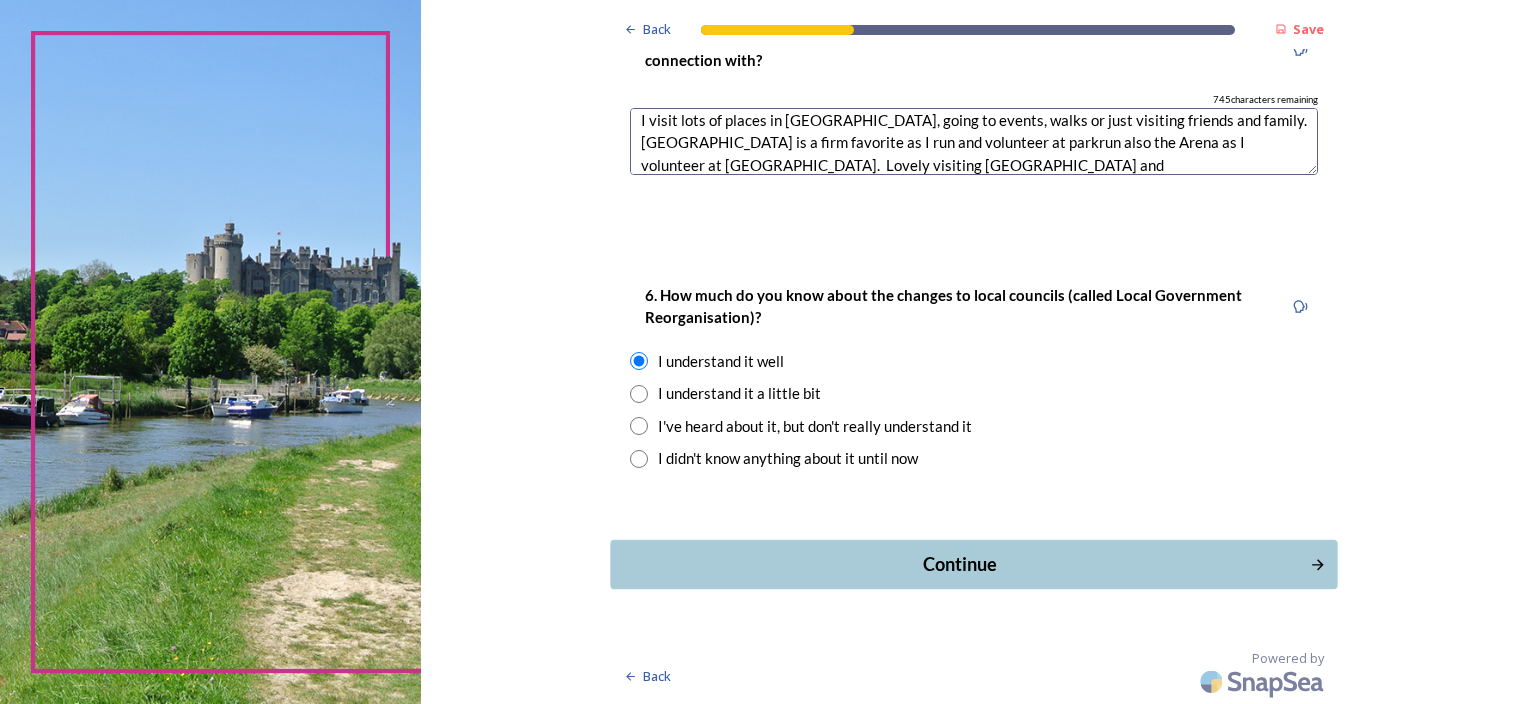 click on "Continue" at bounding box center [960, 564] 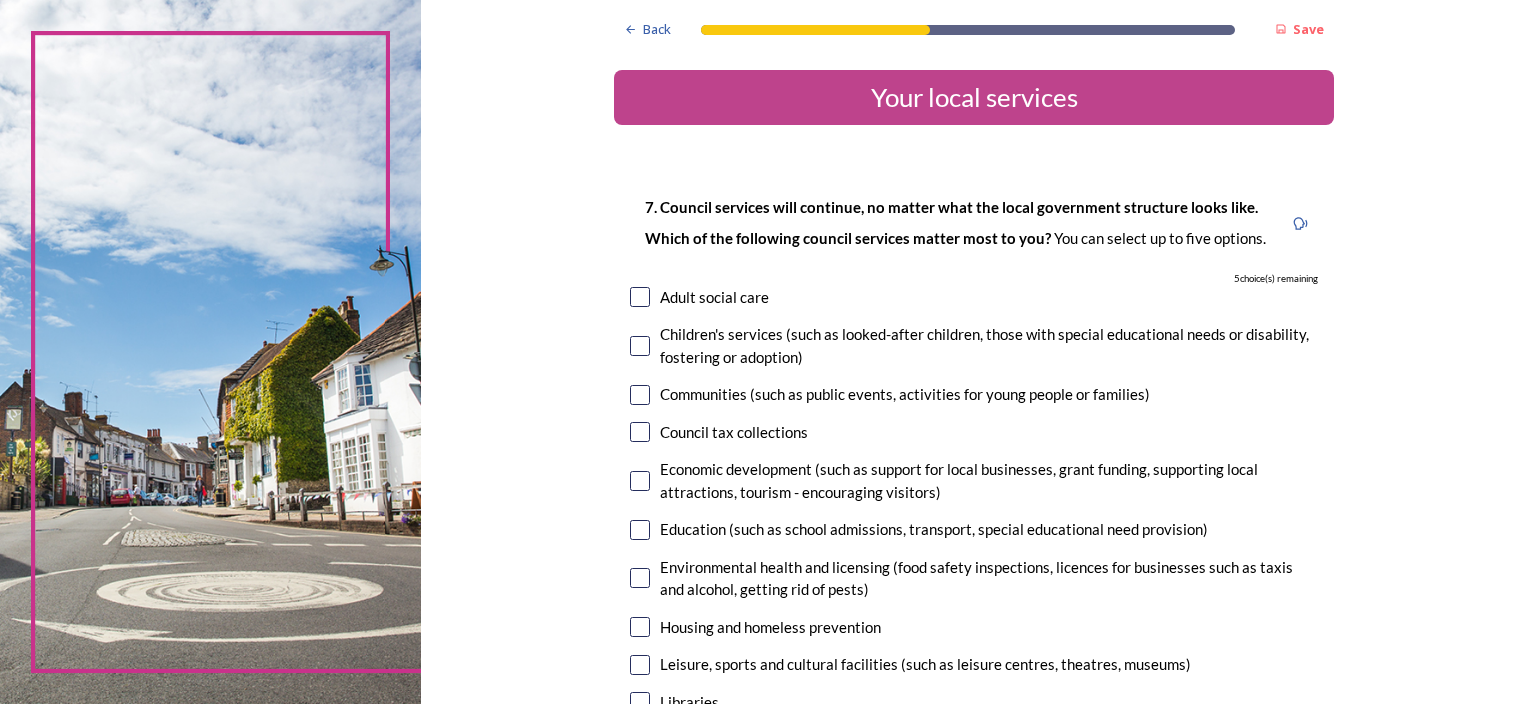 click at bounding box center (640, 297) 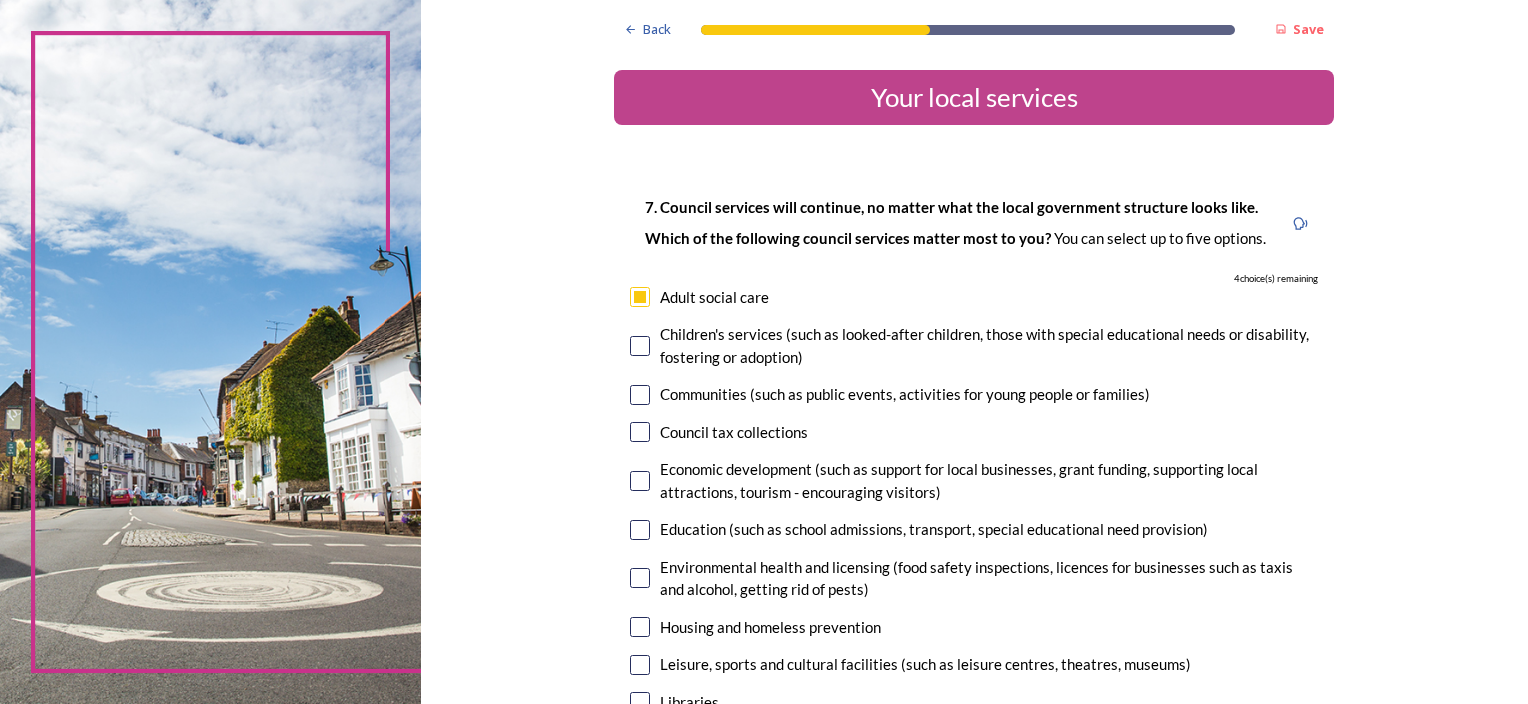 click at bounding box center [640, 346] 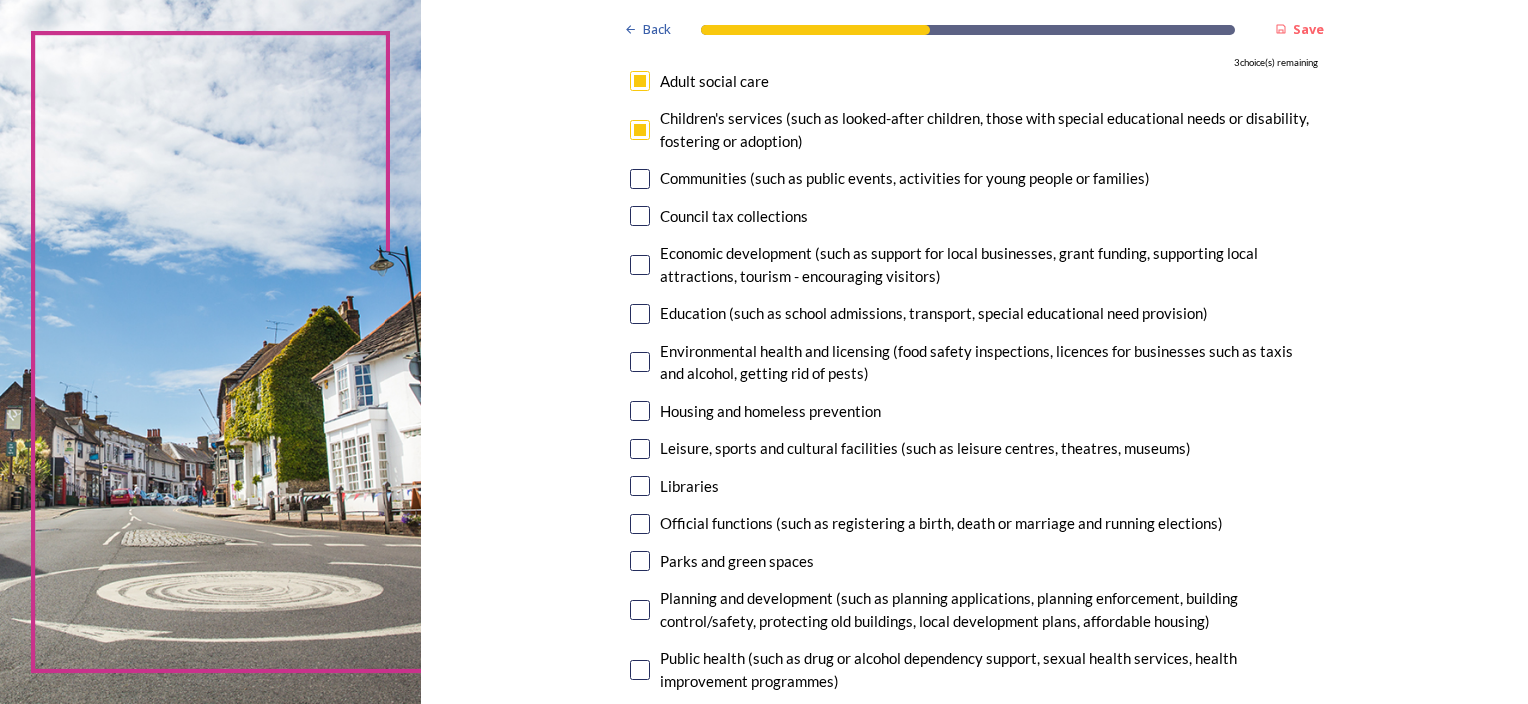 scroll, scrollTop: 220, scrollLeft: 0, axis: vertical 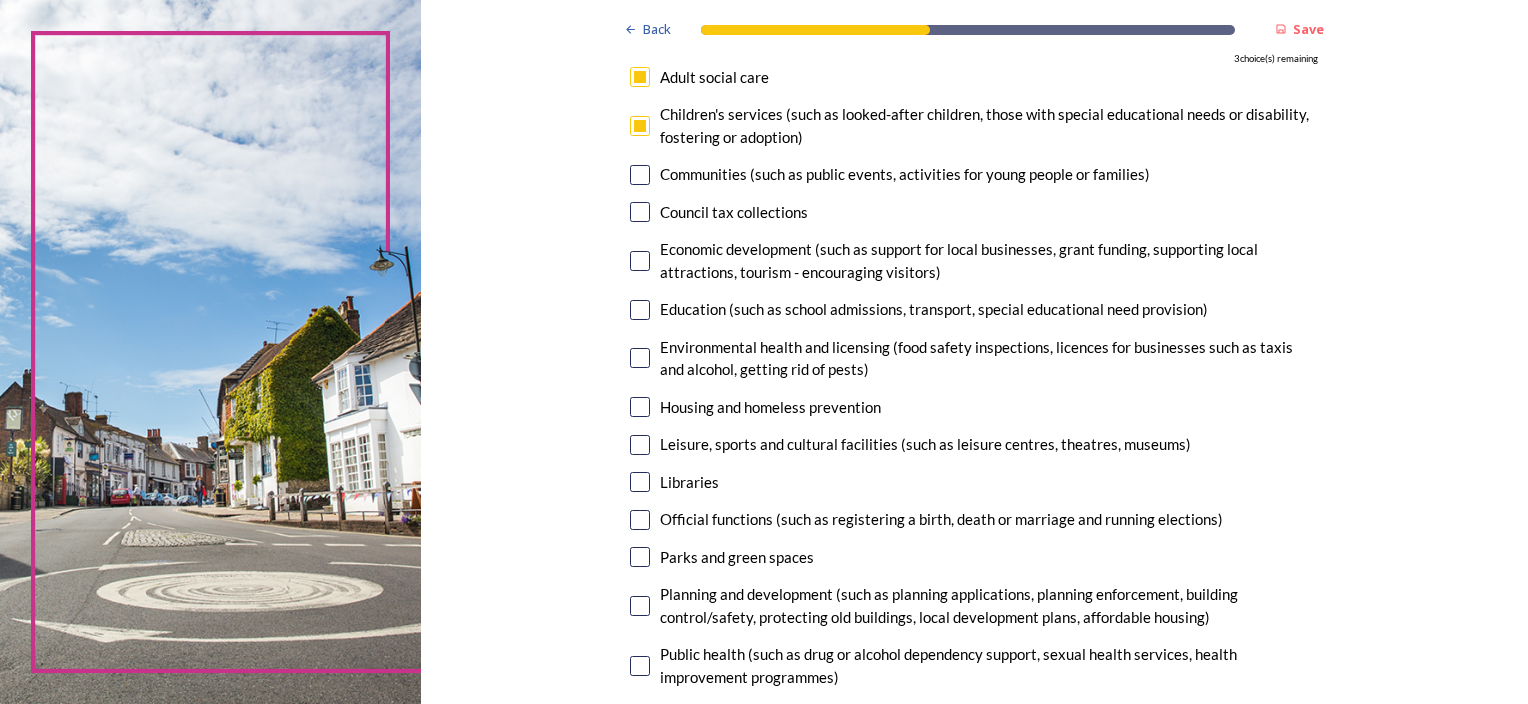 click at bounding box center (640, 175) 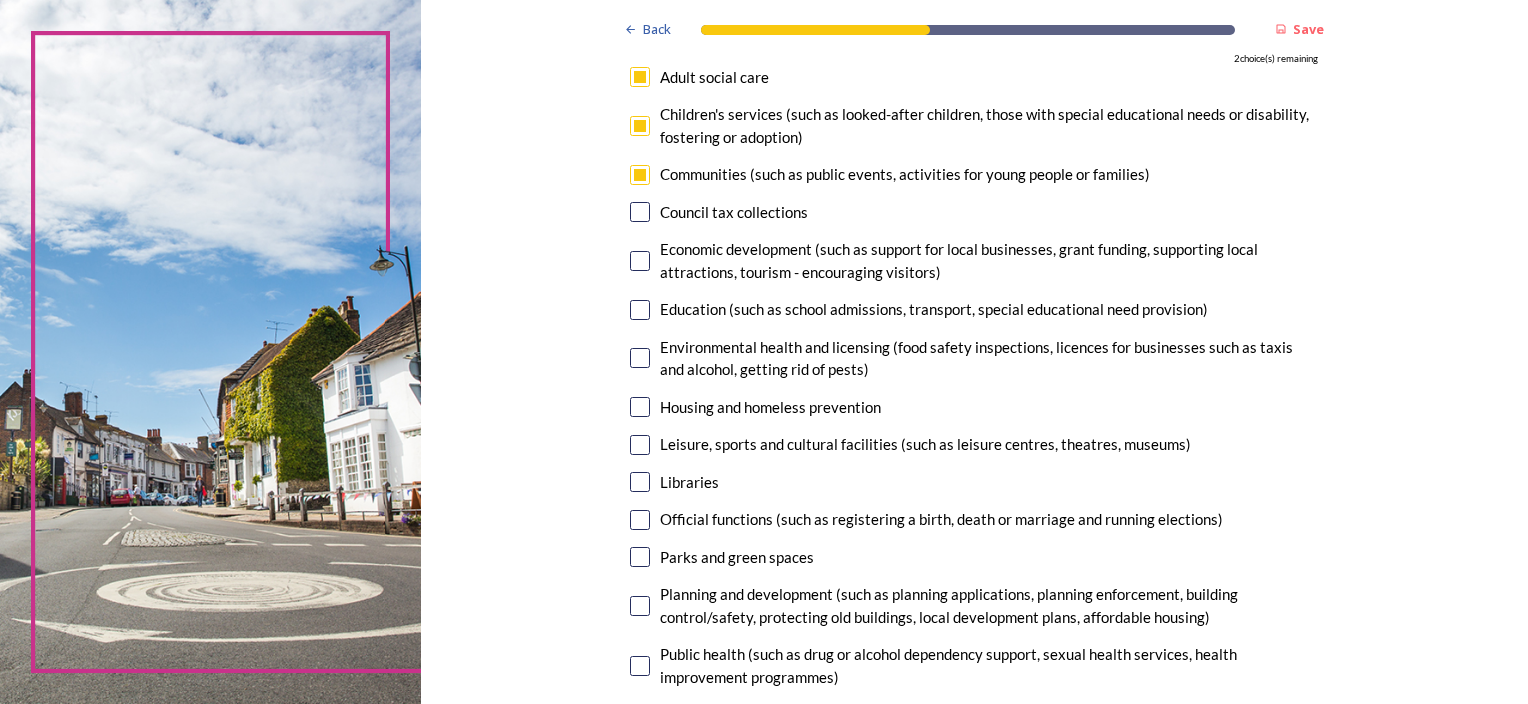 click at bounding box center [640, 310] 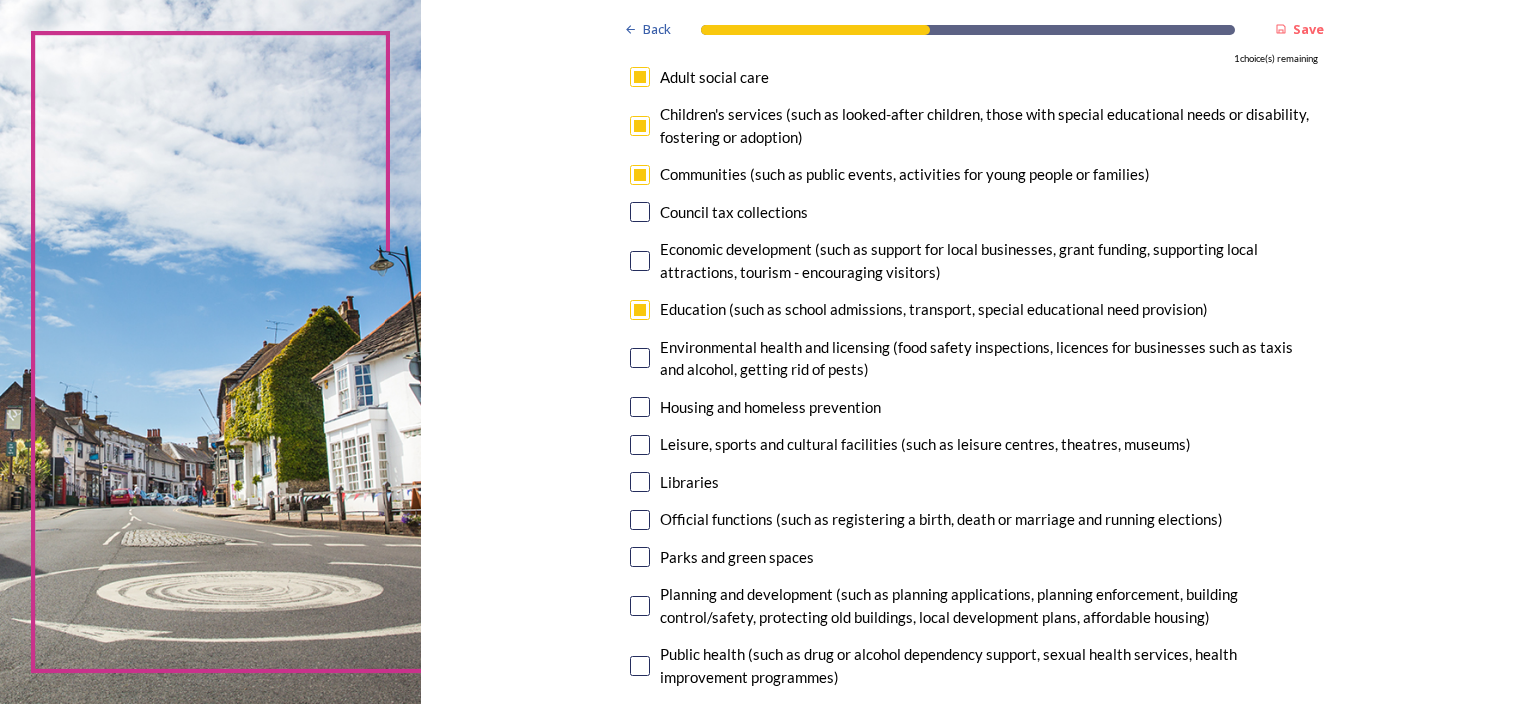 click at bounding box center (640, 557) 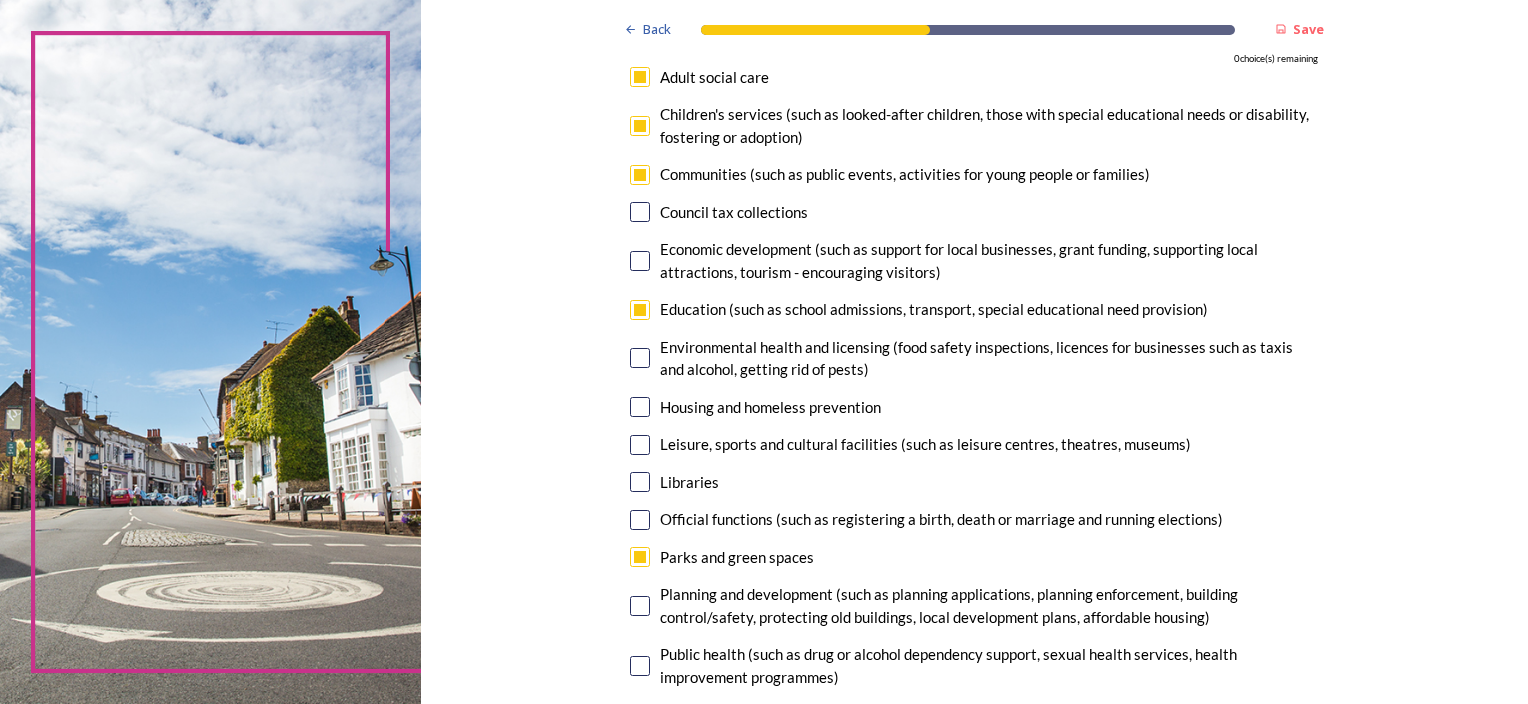 click at bounding box center [640, 126] 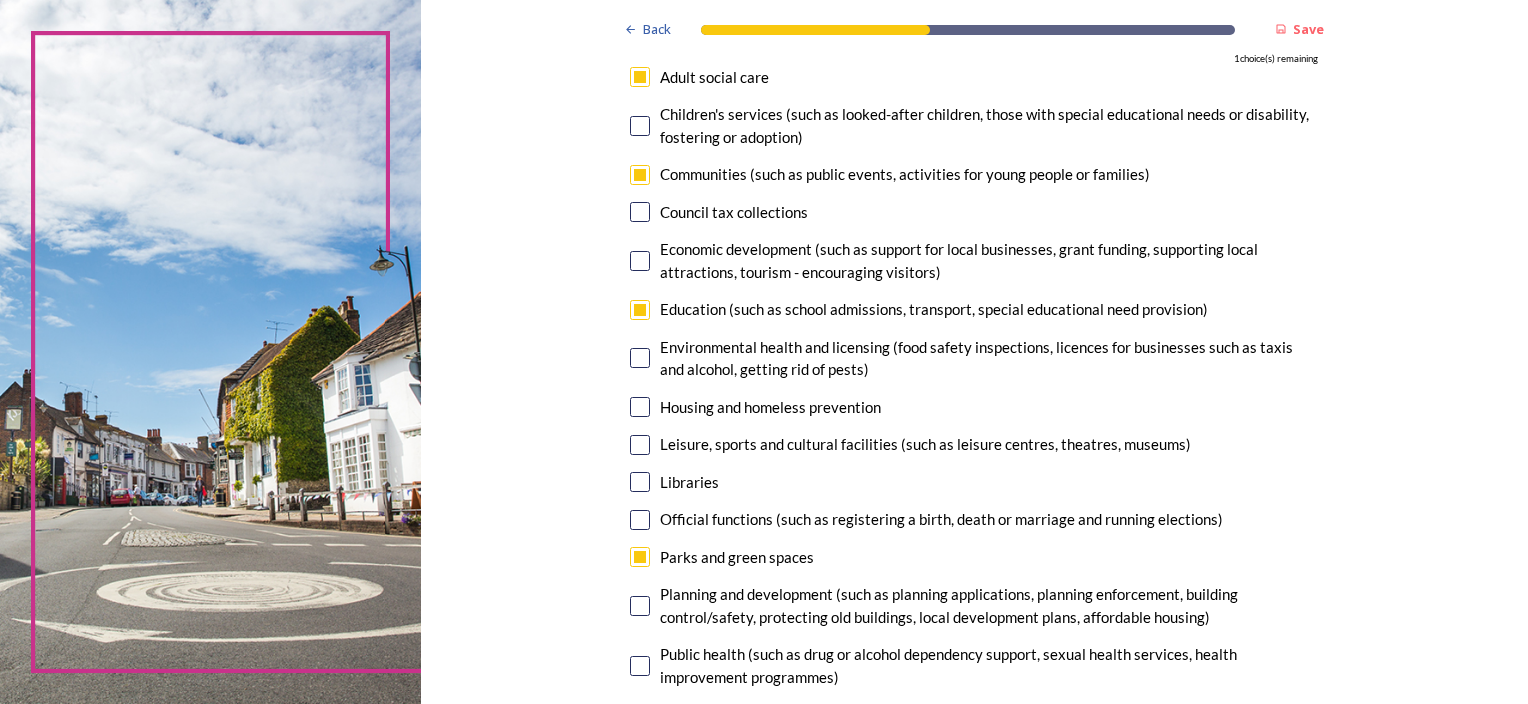 click at bounding box center (640, 445) 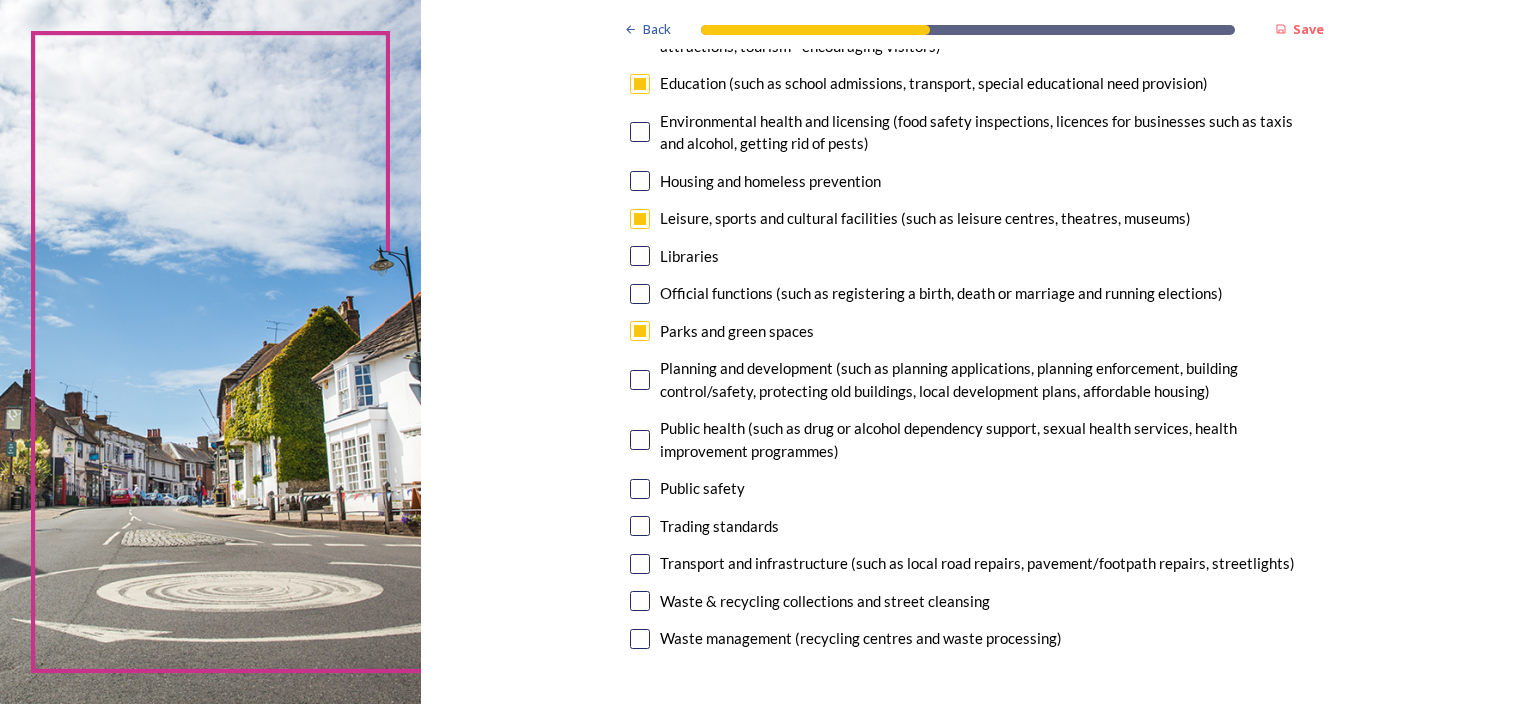 scroll, scrollTop: 512, scrollLeft: 0, axis: vertical 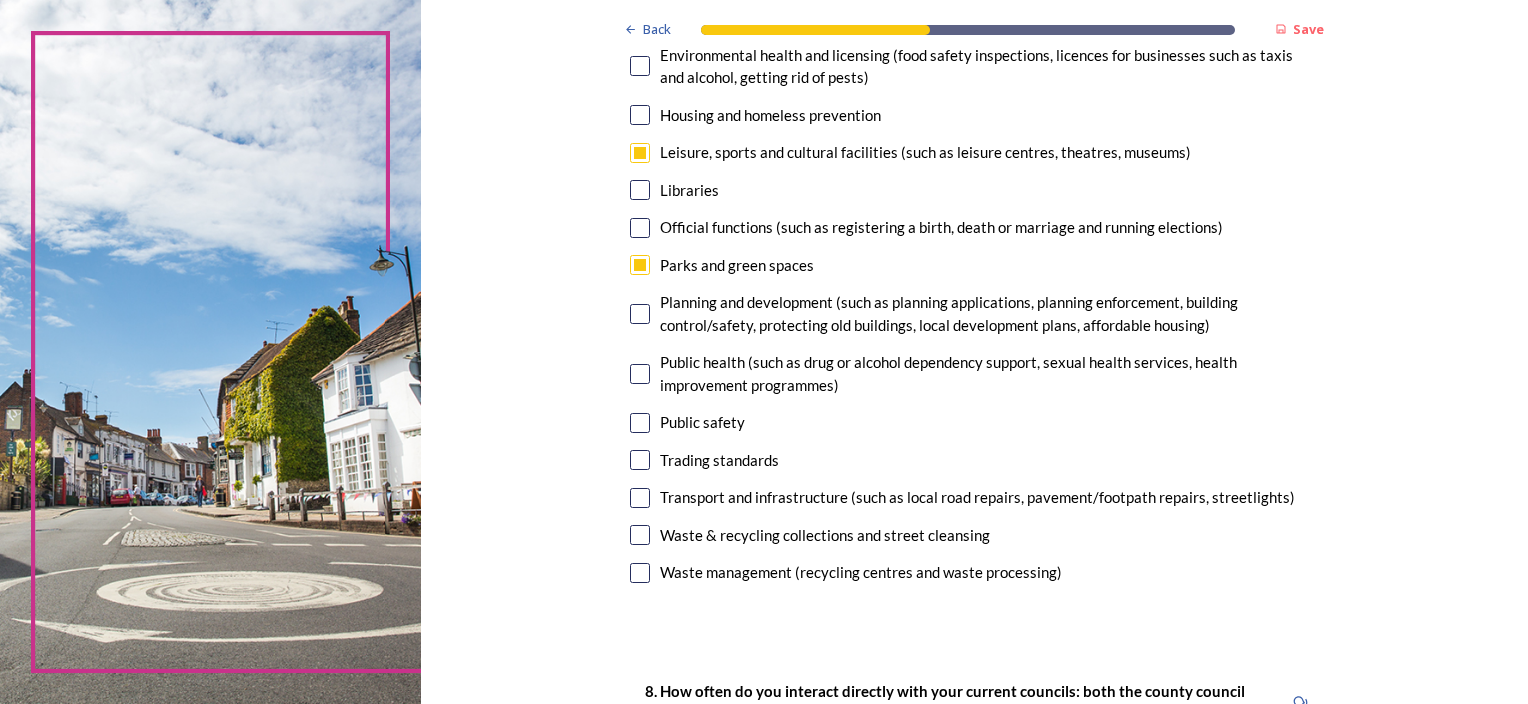 click at bounding box center [640, 153] 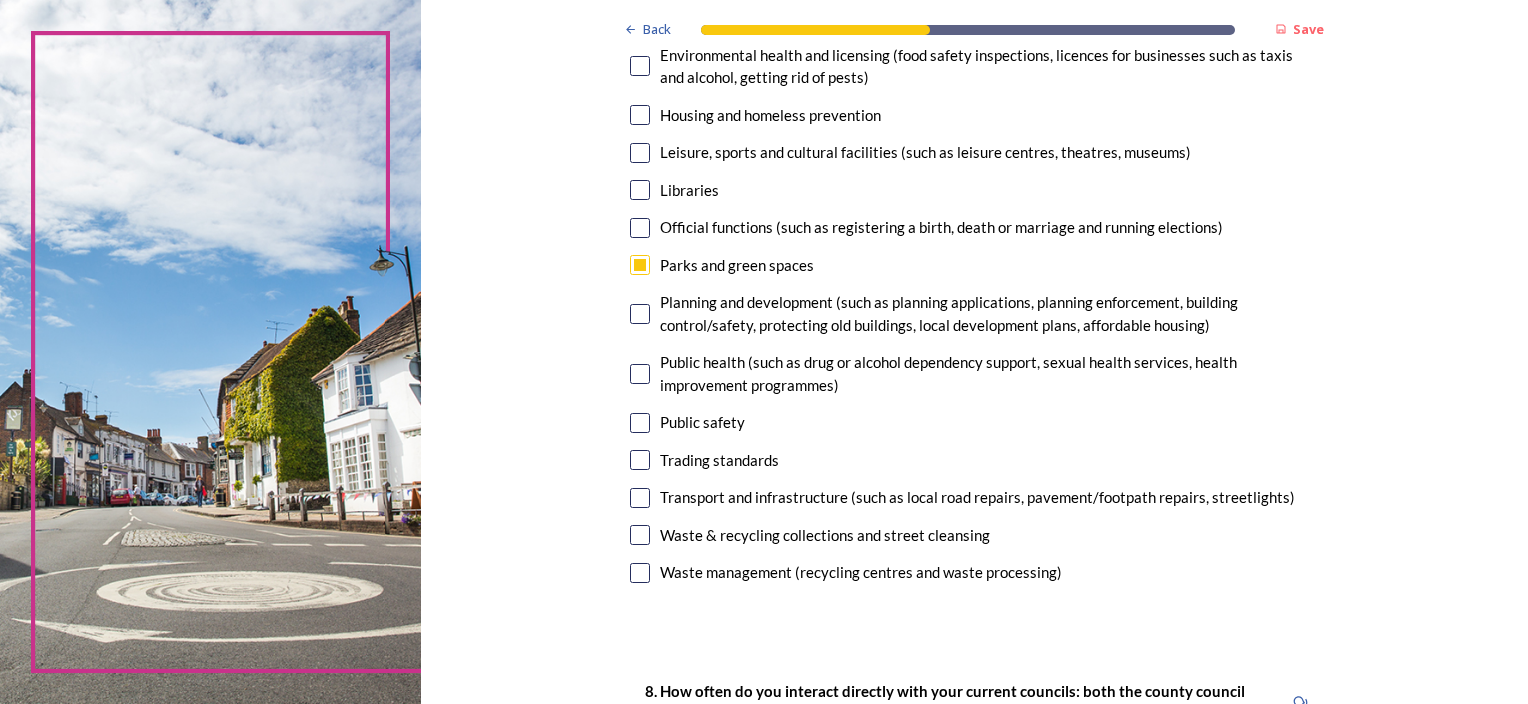 click at bounding box center [640, 423] 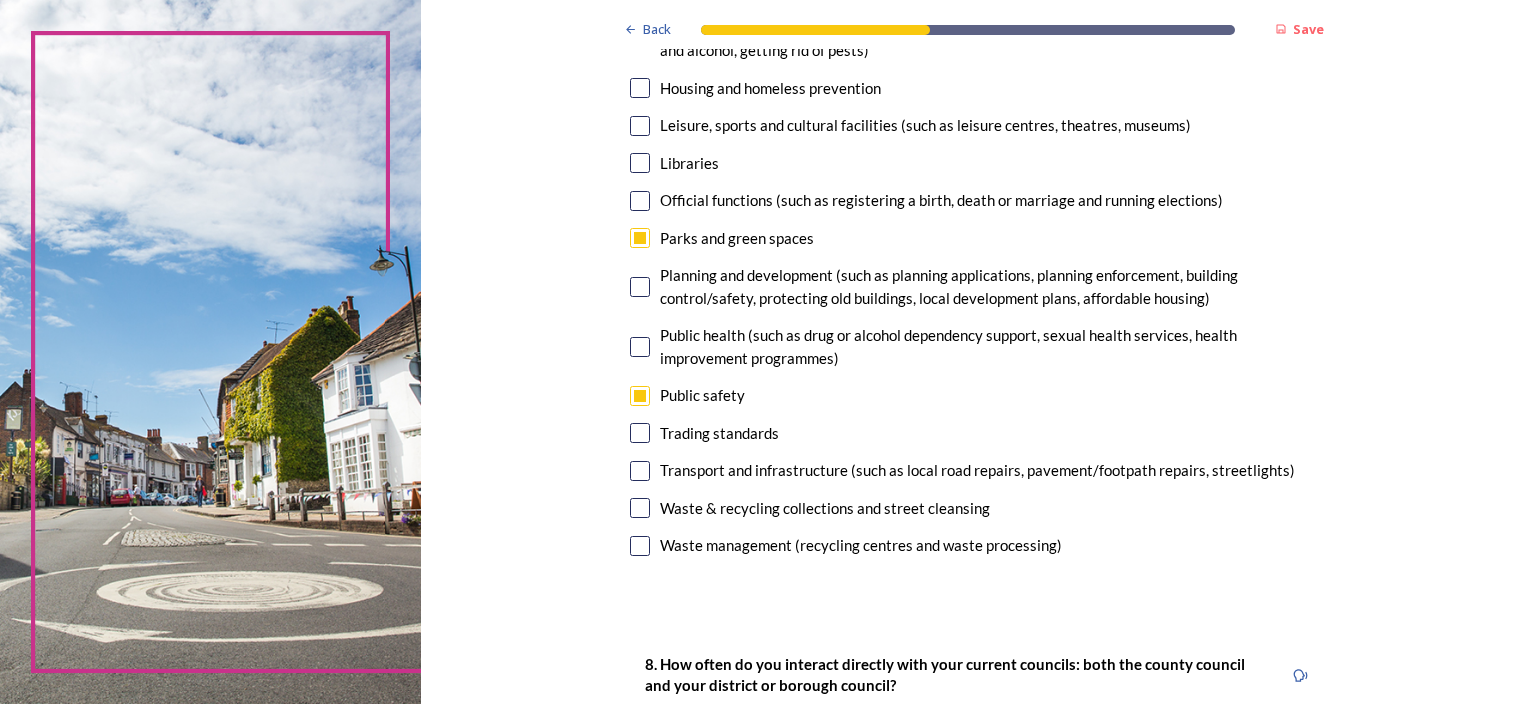 scroll, scrollTop: 552, scrollLeft: 0, axis: vertical 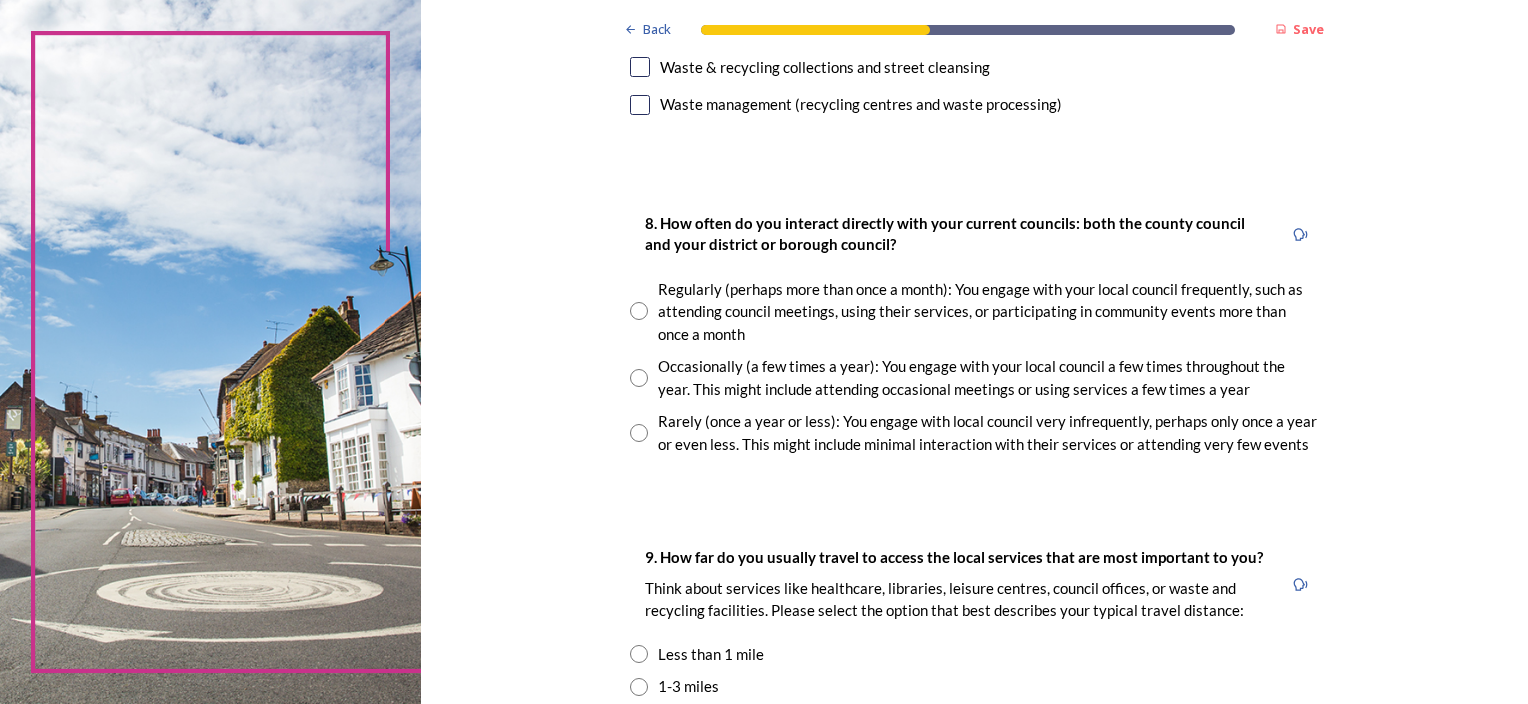 click at bounding box center [639, 311] 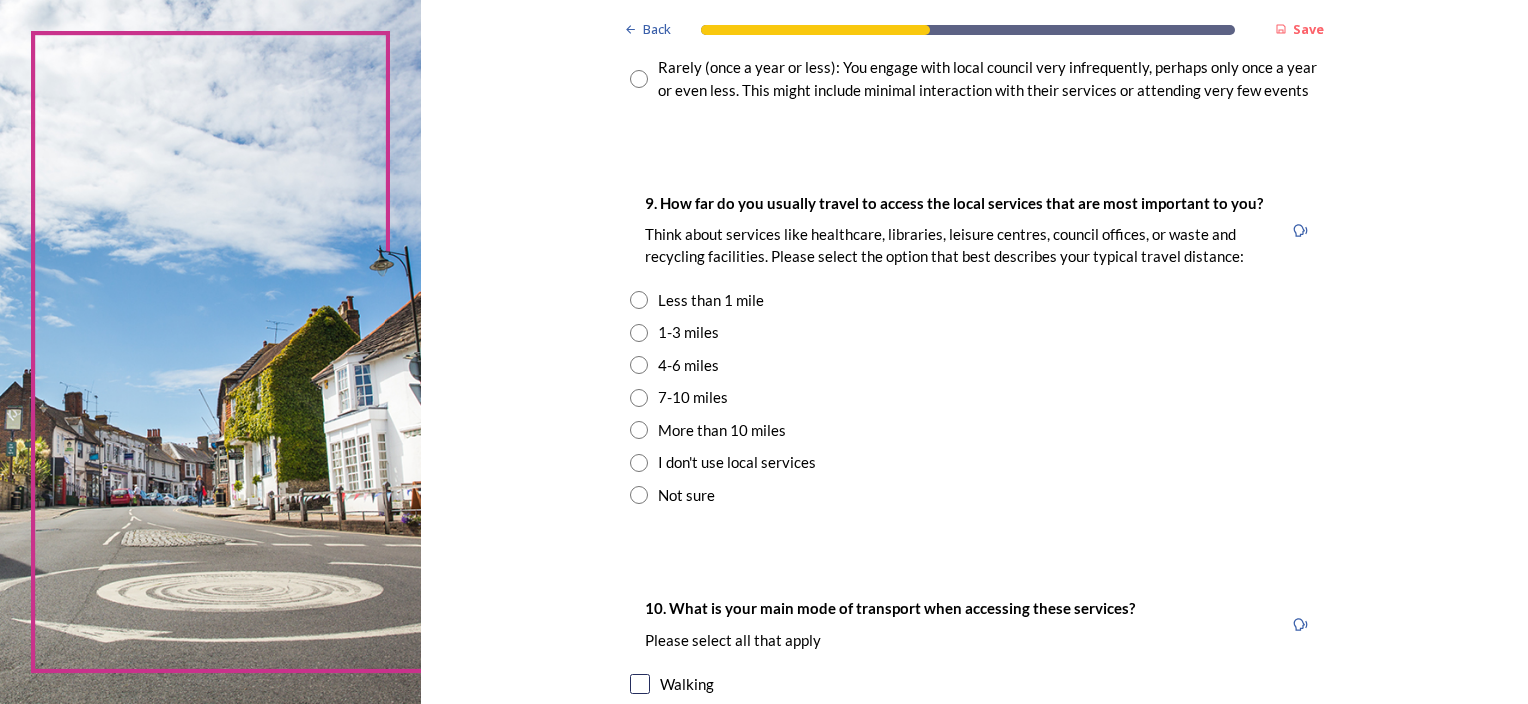 scroll, scrollTop: 1346, scrollLeft: 0, axis: vertical 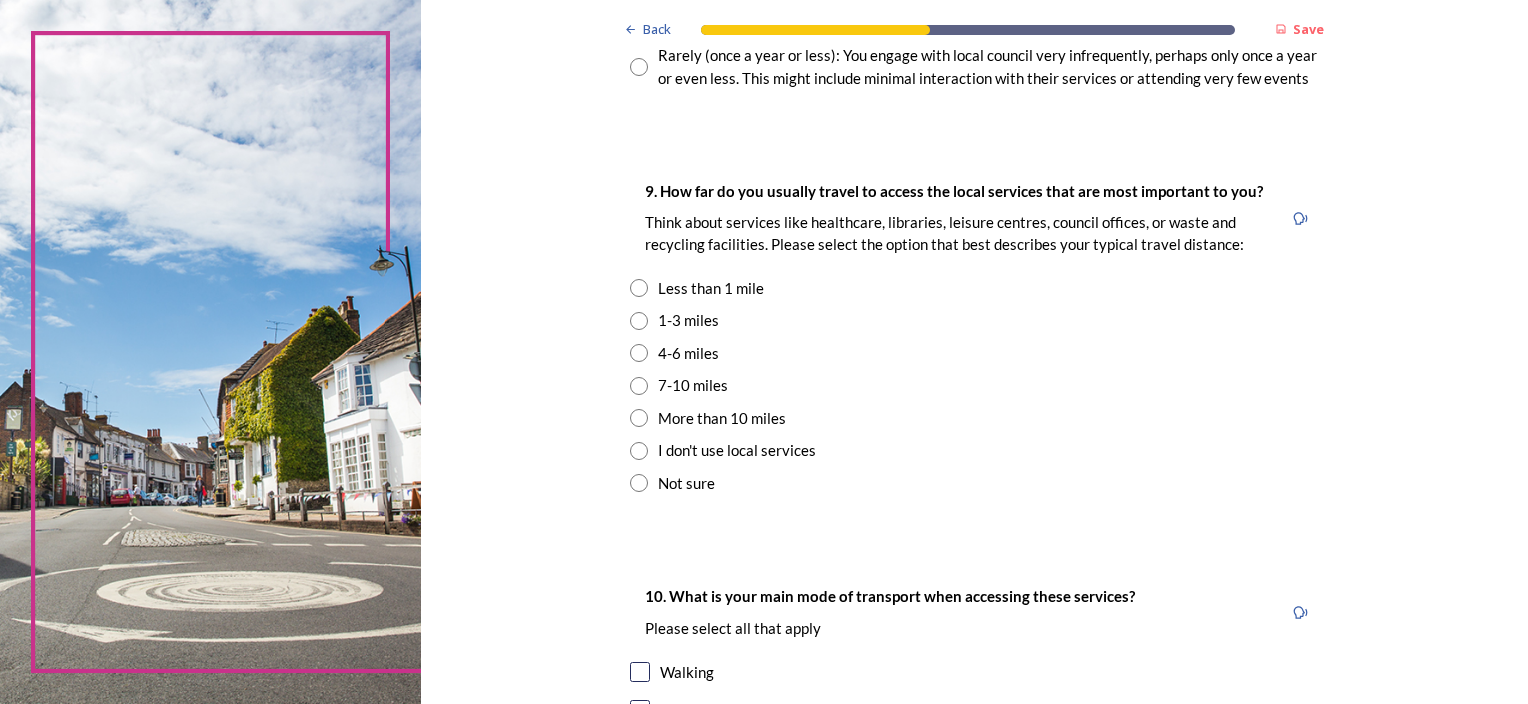 click at bounding box center [639, 483] 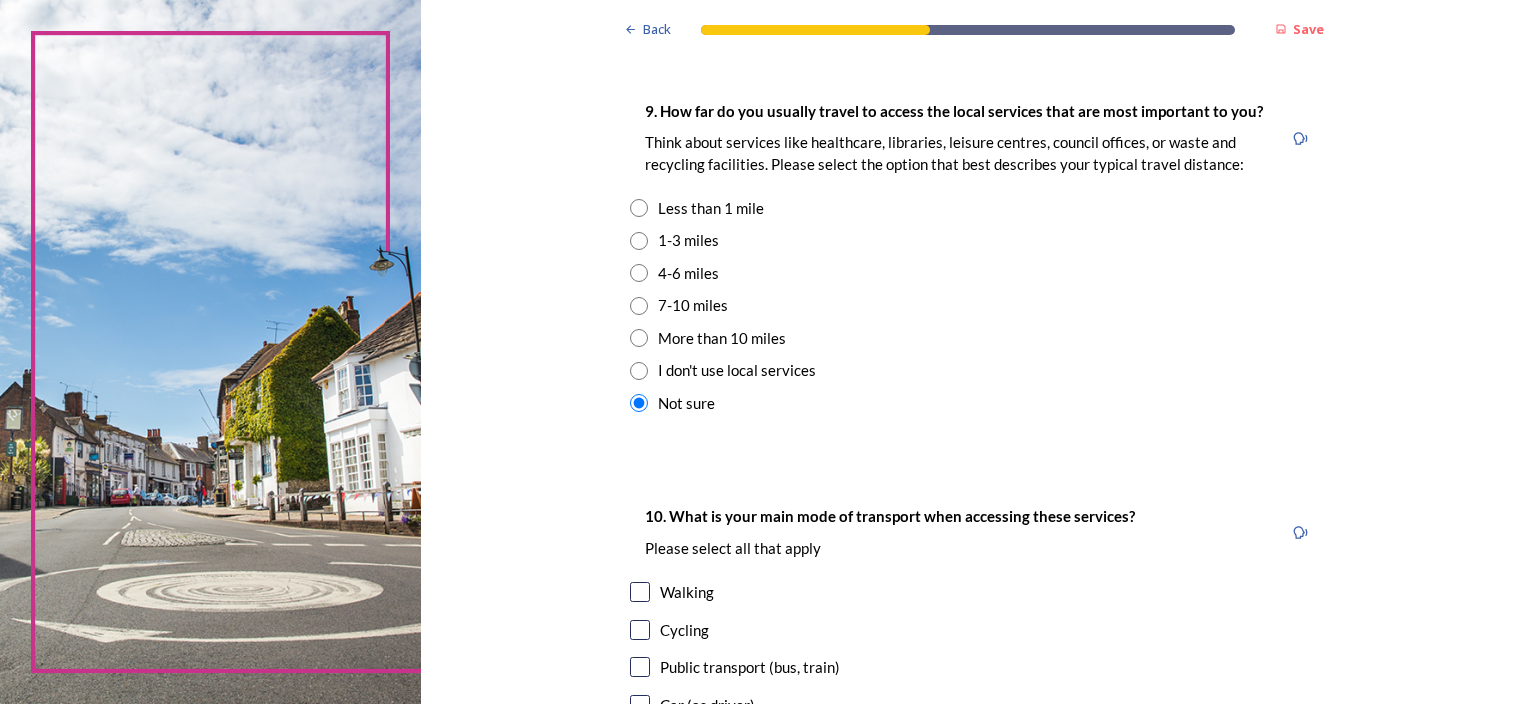 scroll, scrollTop: 1600, scrollLeft: 0, axis: vertical 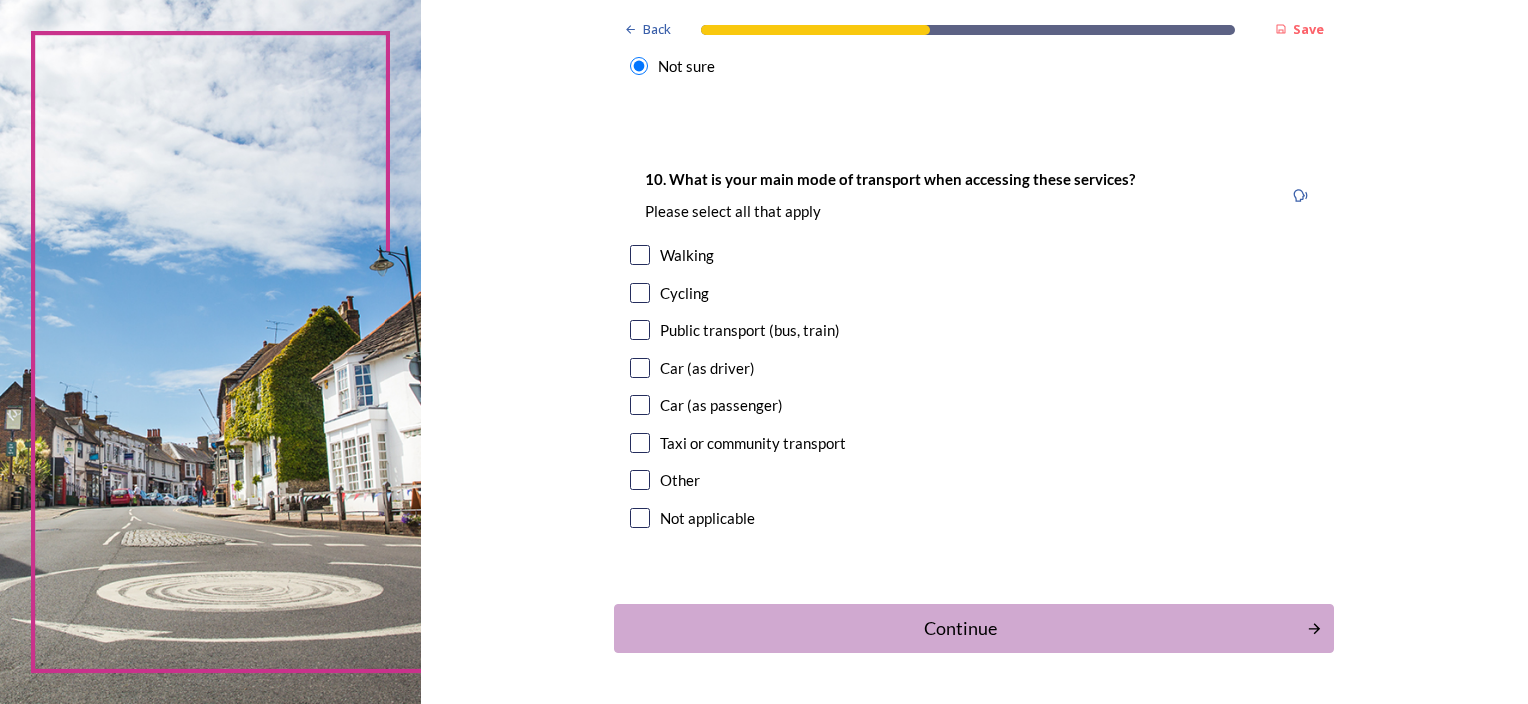 click at bounding box center [640, 368] 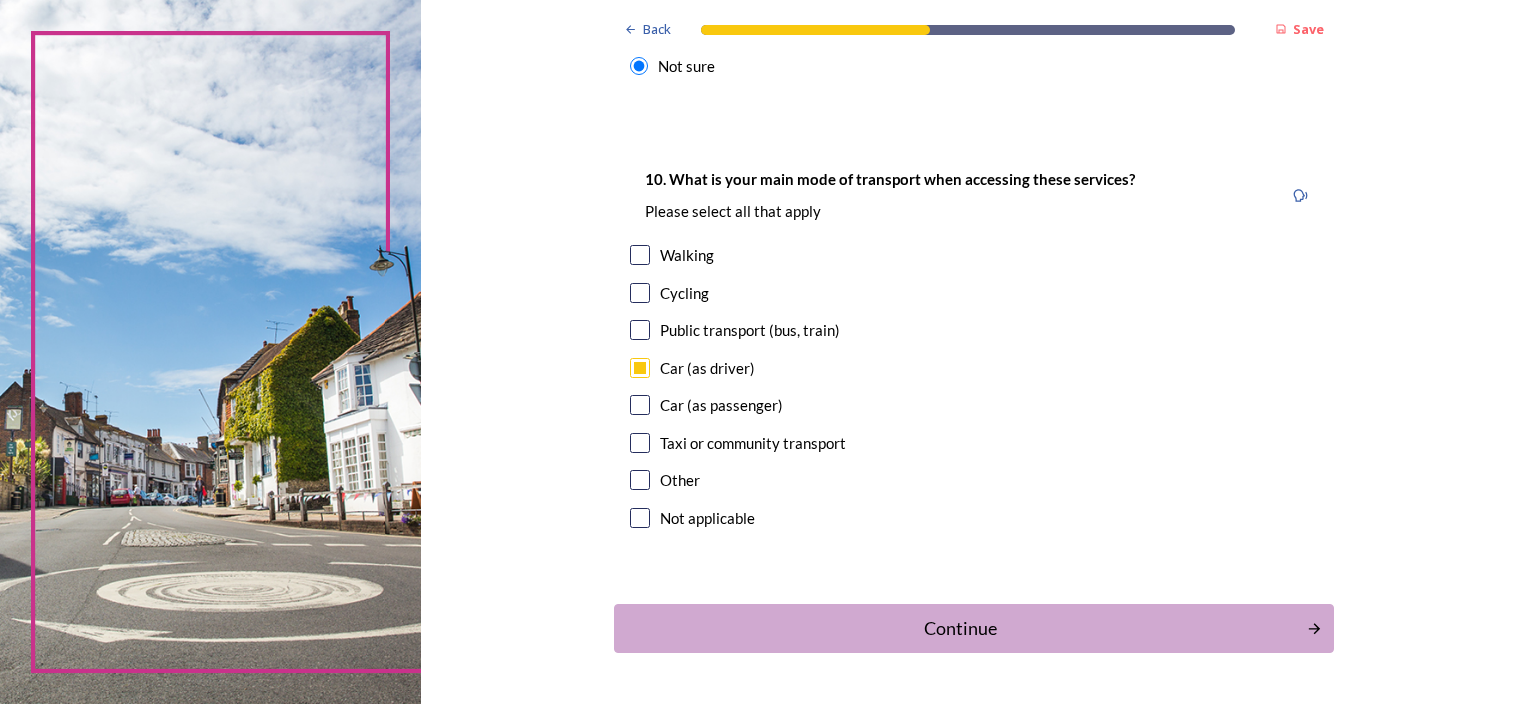 click at bounding box center (640, 405) 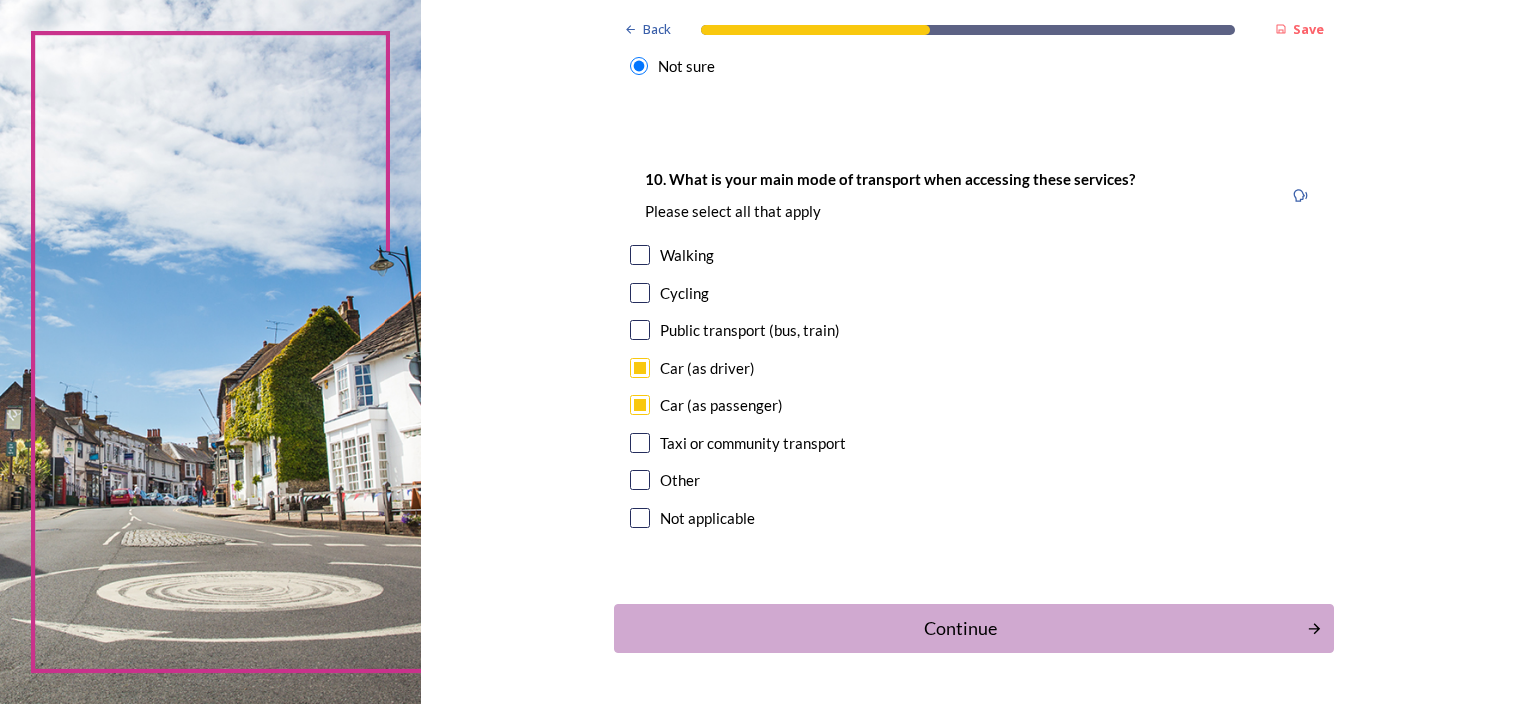 click at bounding box center [640, 330] 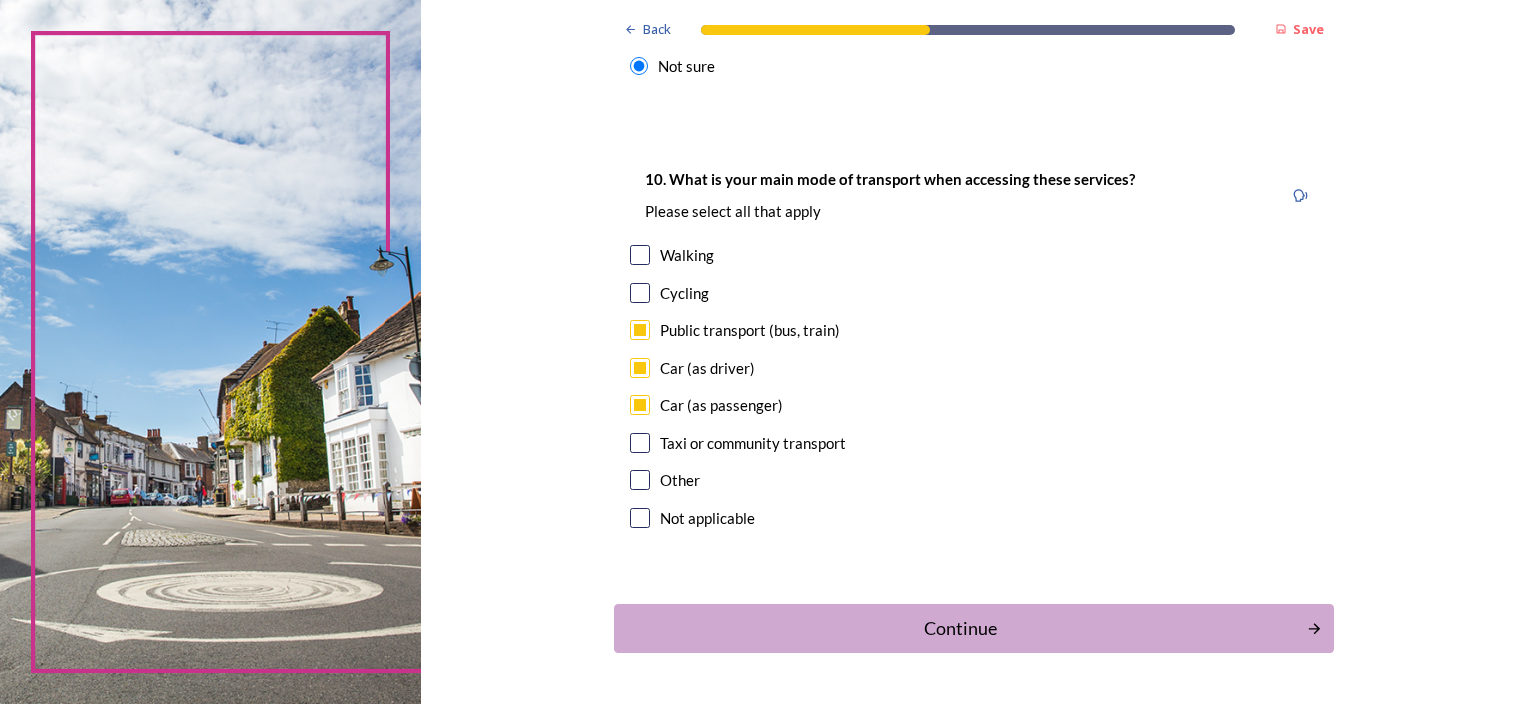 click at bounding box center (640, 255) 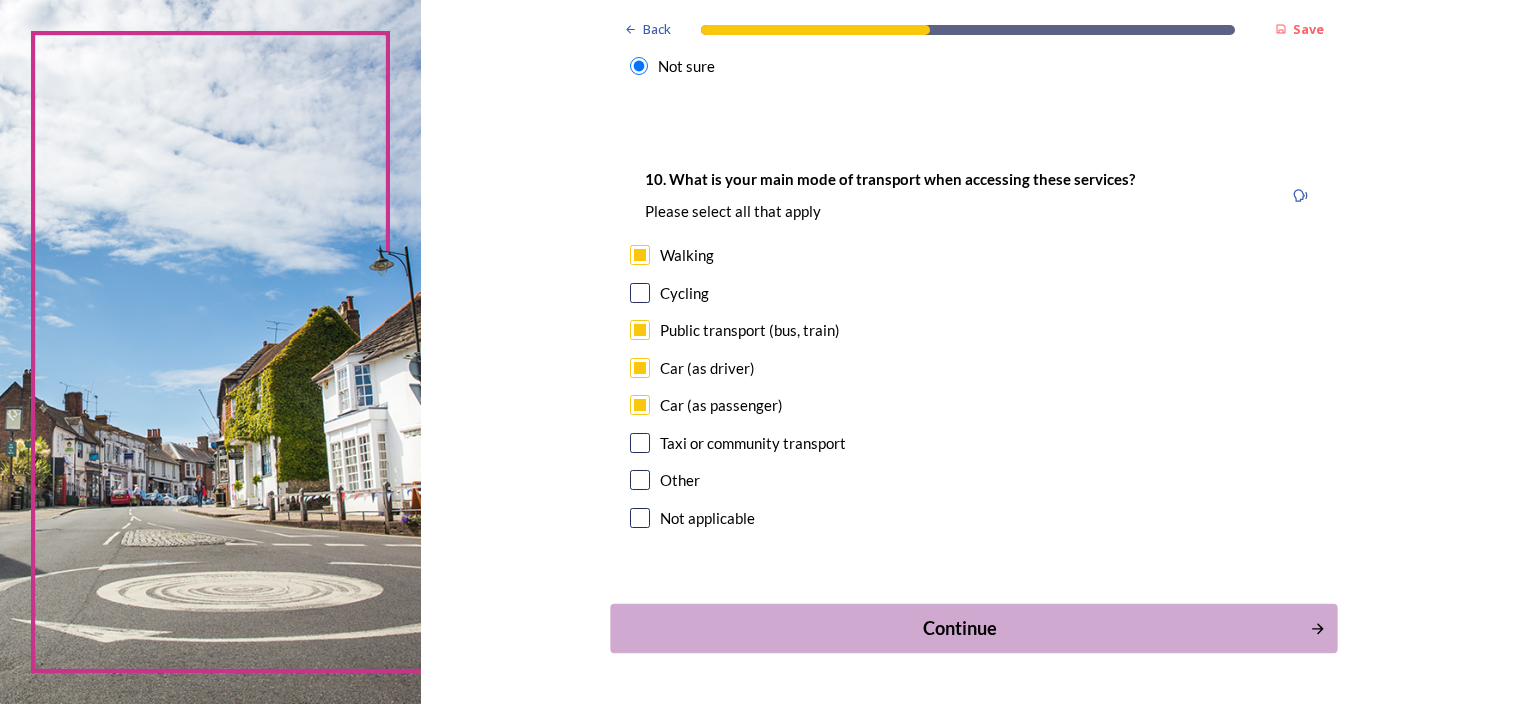 click on "Continue" at bounding box center (960, 628) 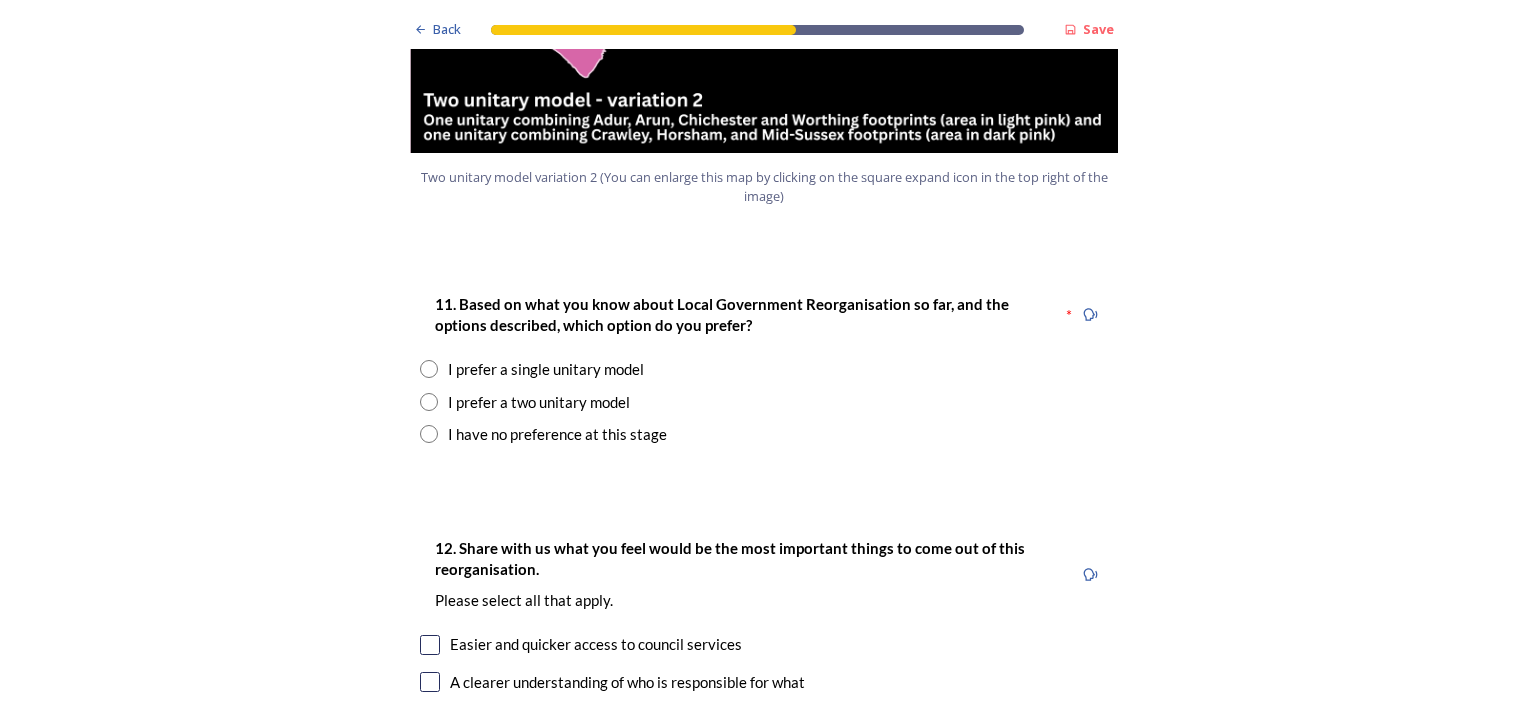 scroll, scrollTop: 2572, scrollLeft: 0, axis: vertical 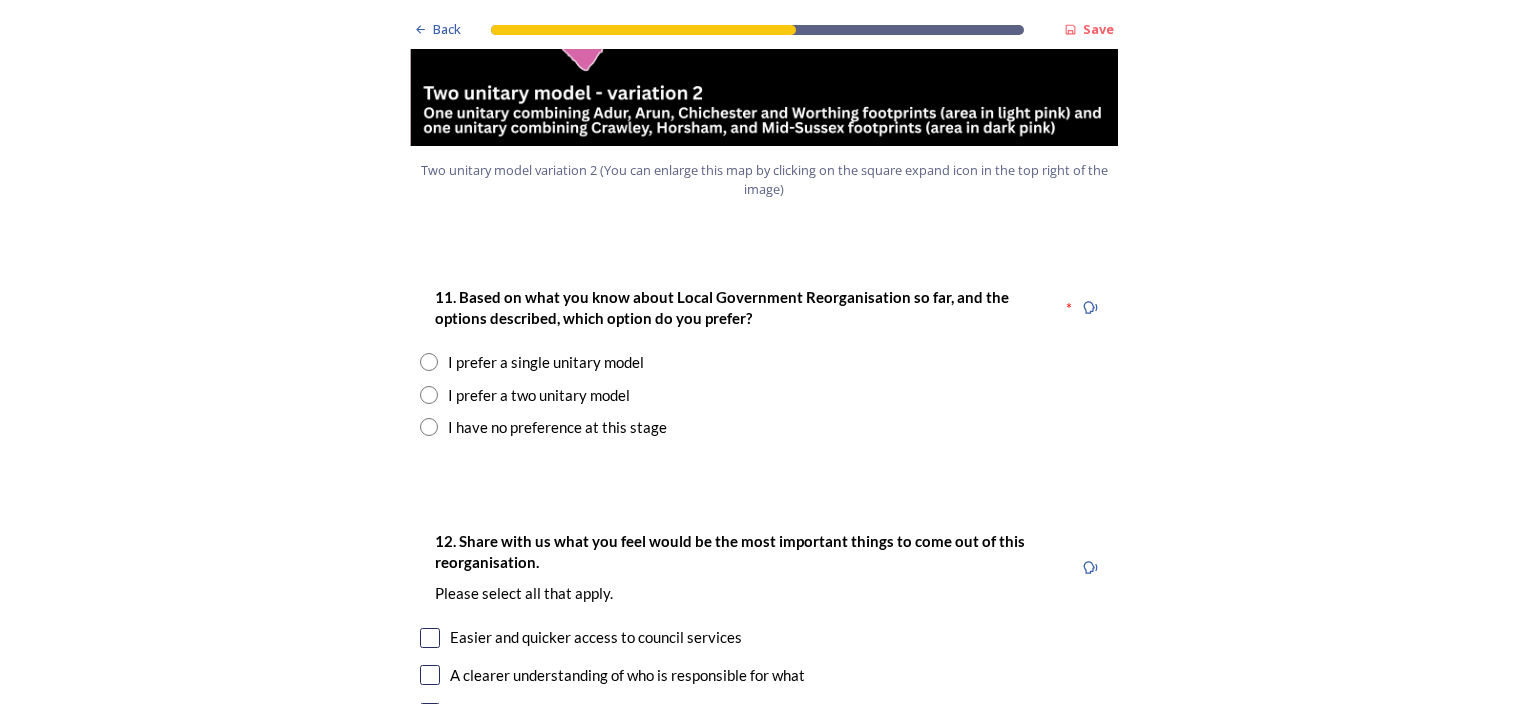 click at bounding box center (429, 362) 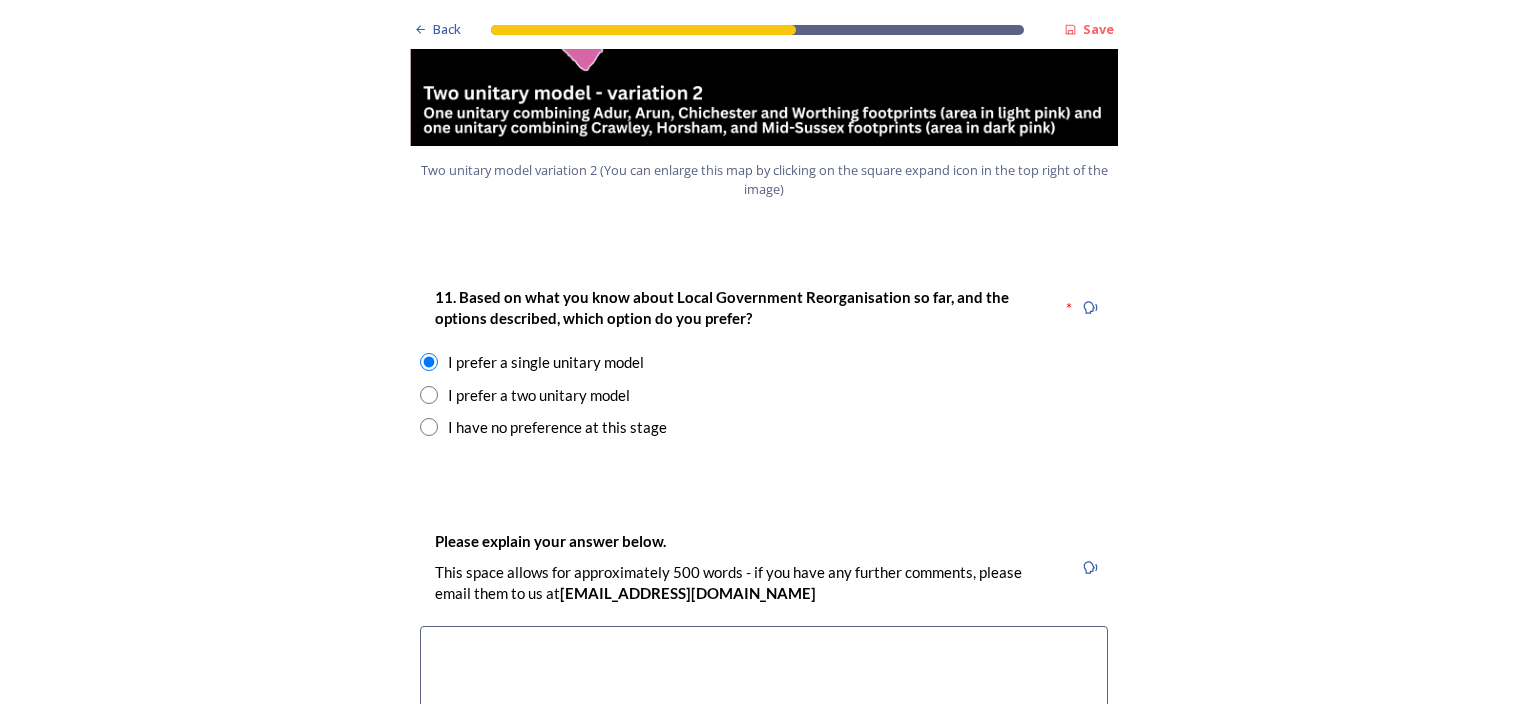 click at bounding box center [429, 395] 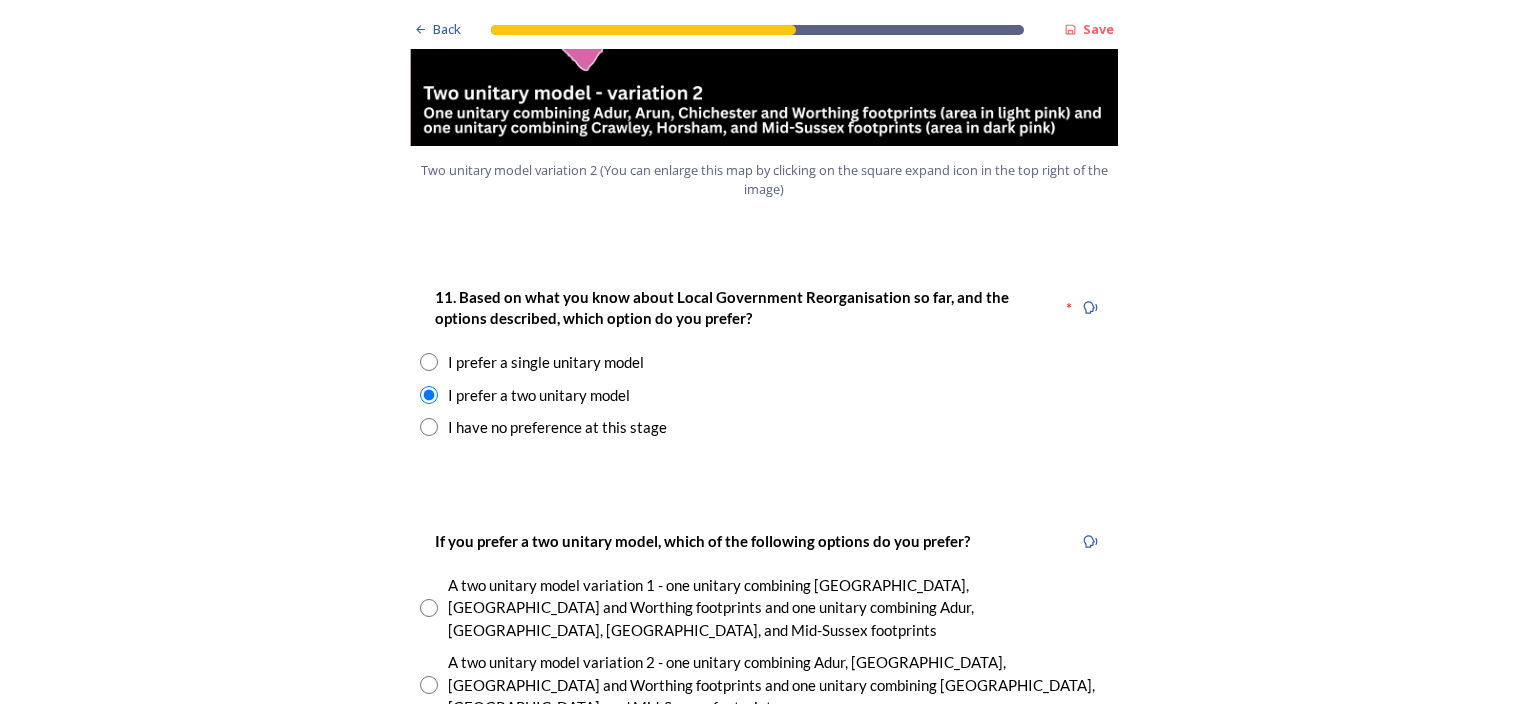 click at bounding box center [429, 427] 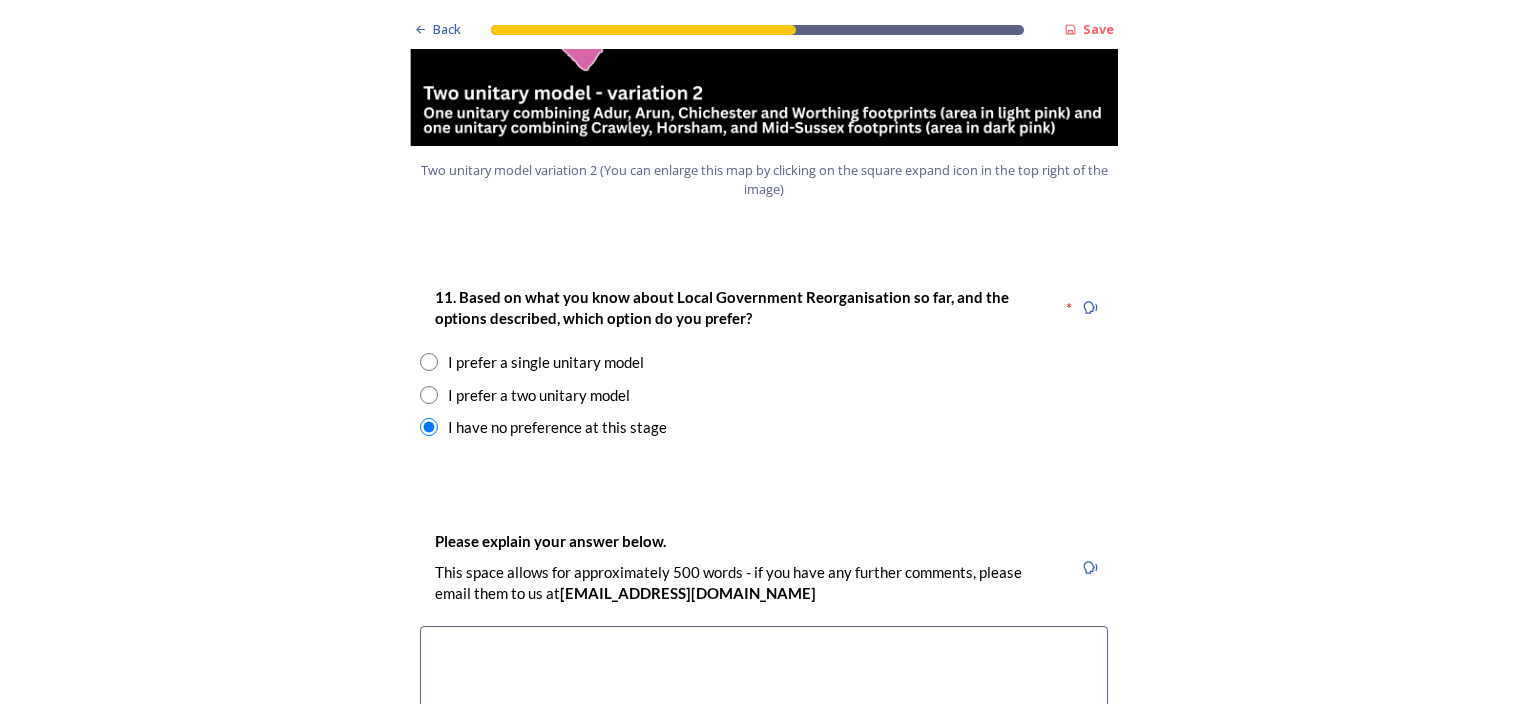 click at bounding box center (429, 395) 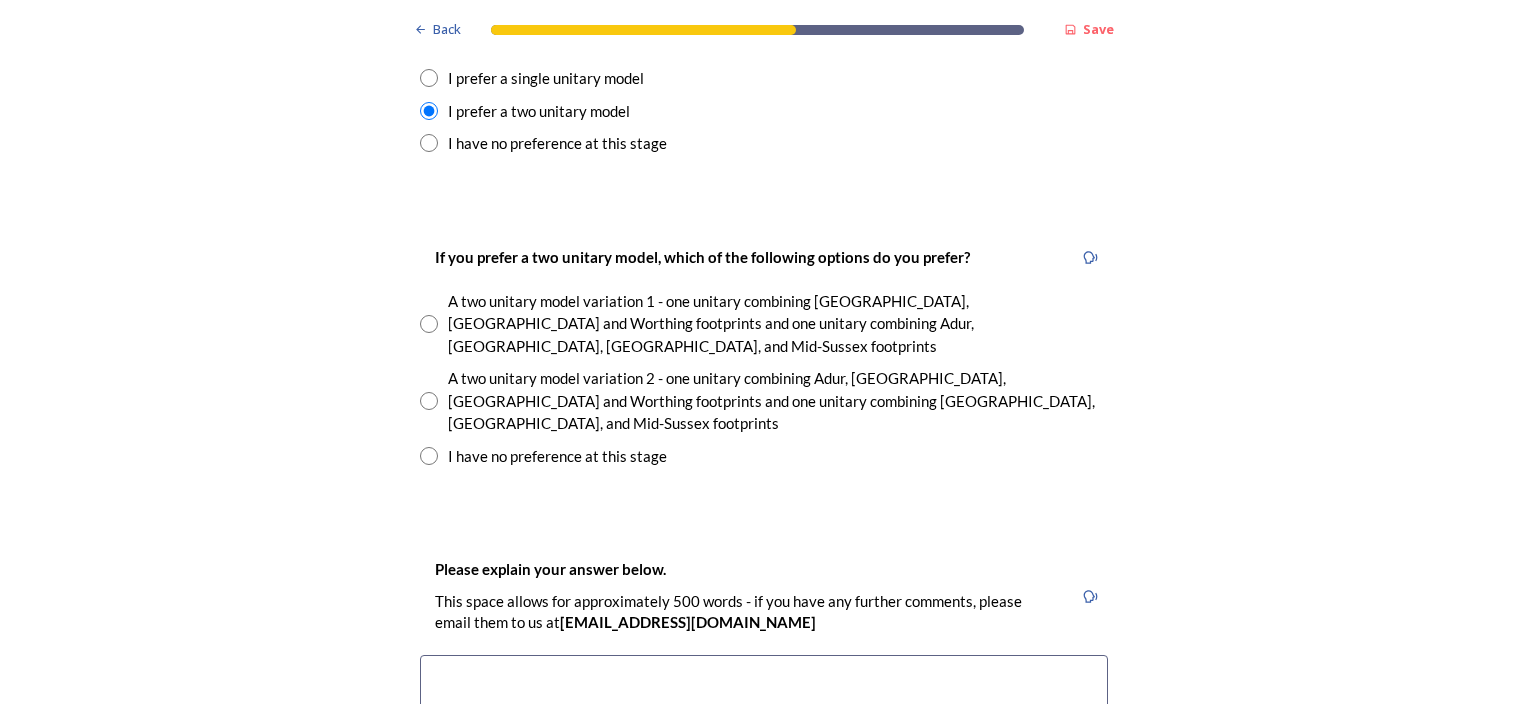 scroll, scrollTop: 2780, scrollLeft: 0, axis: vertical 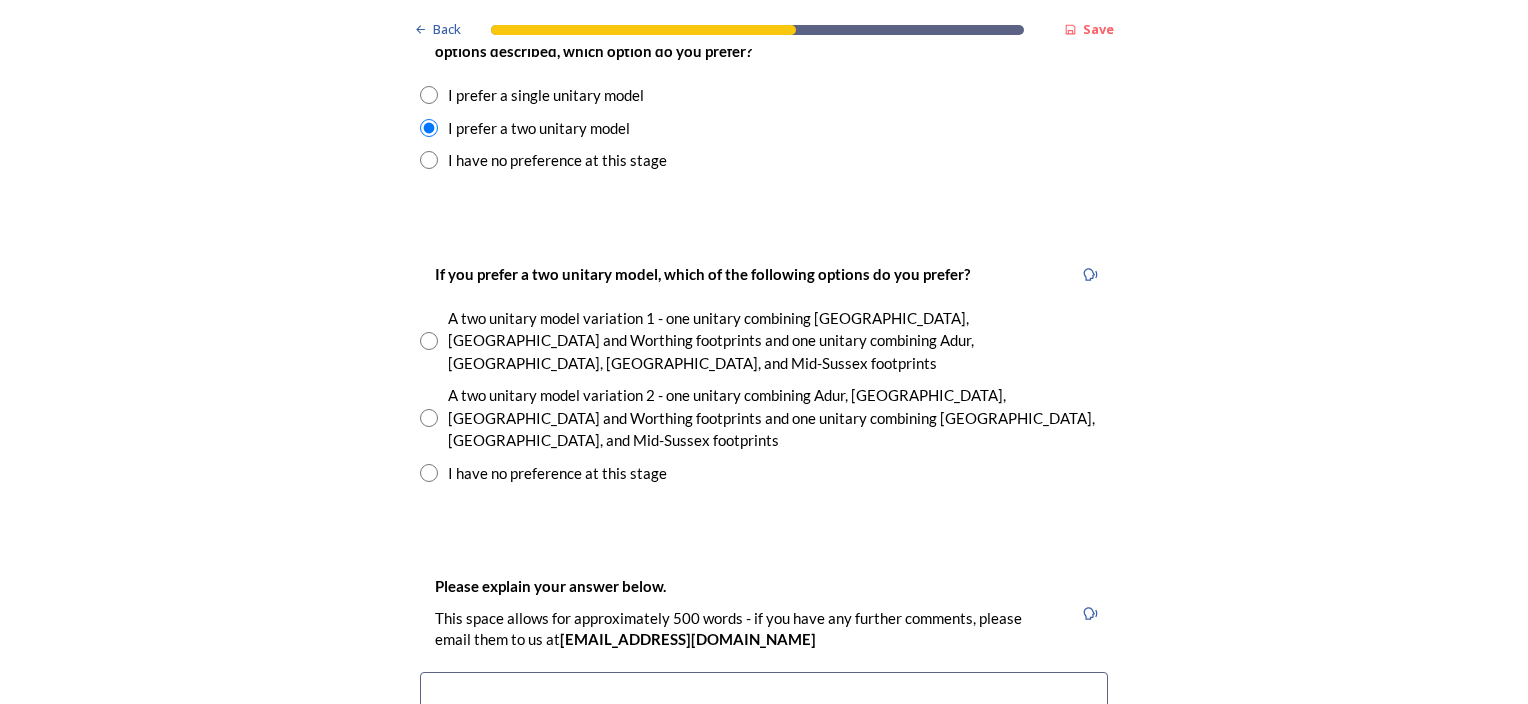 click at bounding box center (429, 473) 